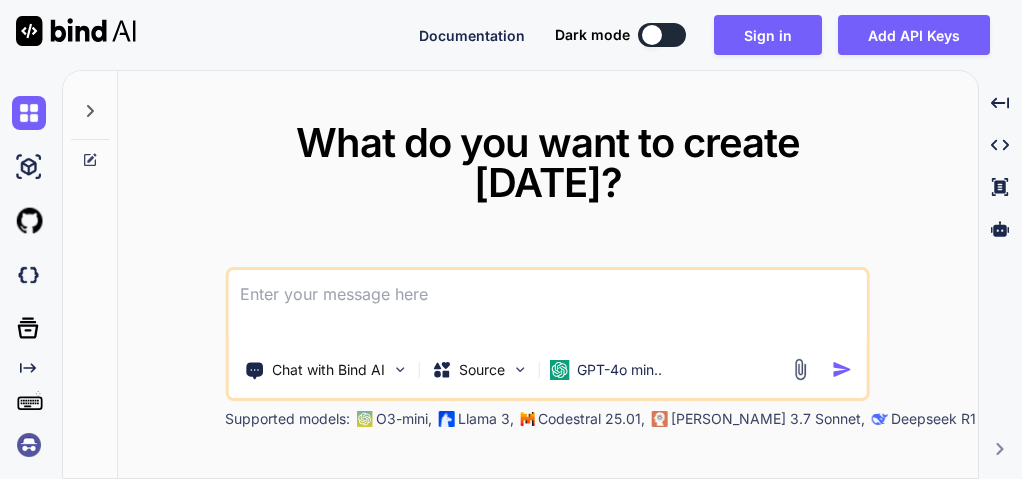scroll, scrollTop: 0, scrollLeft: 0, axis: both 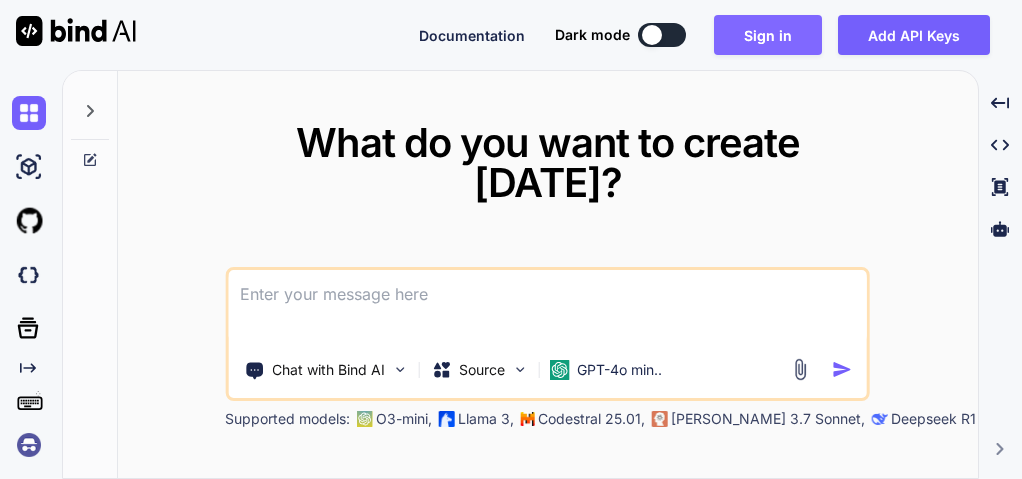 click on "Sign in" at bounding box center [768, 35] 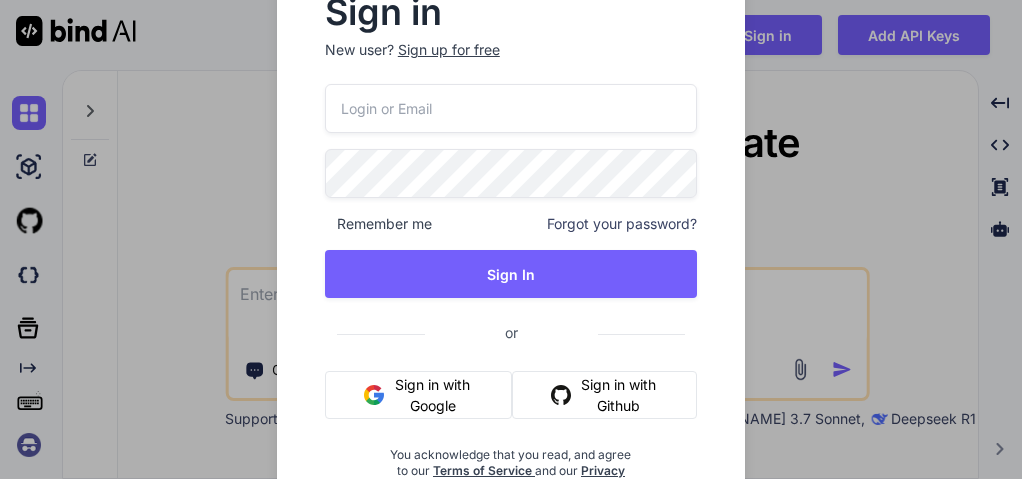 click at bounding box center [511, 108] 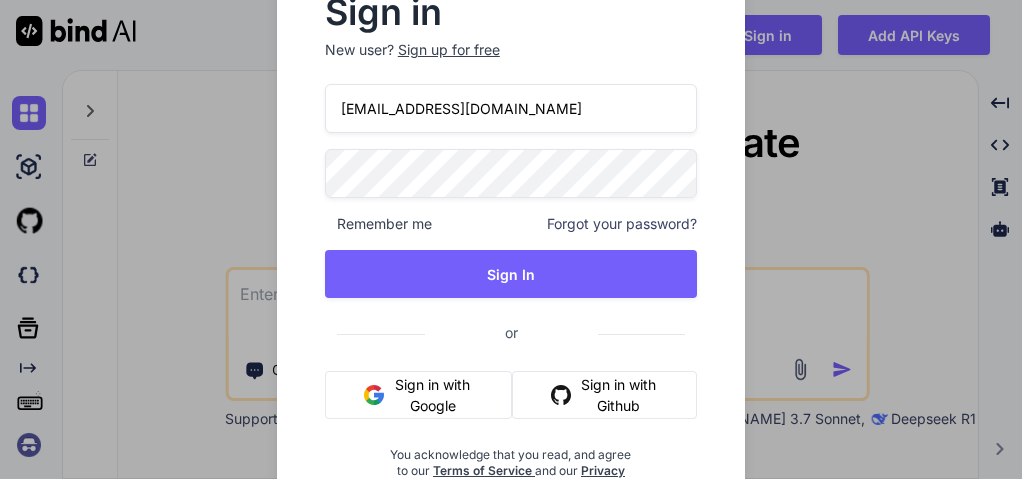 type on "[EMAIL_ADDRESS][DOMAIN_NAME]" 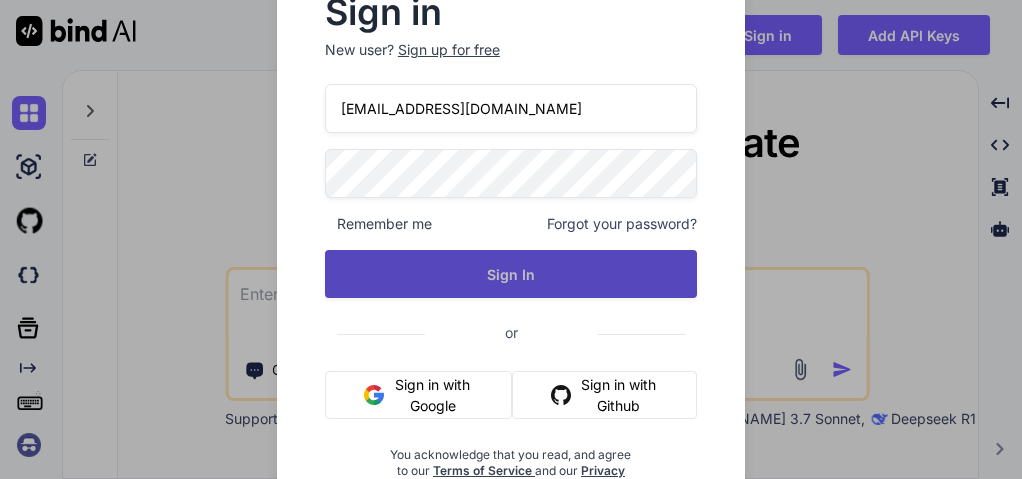 click on "Sign In" at bounding box center [511, 274] 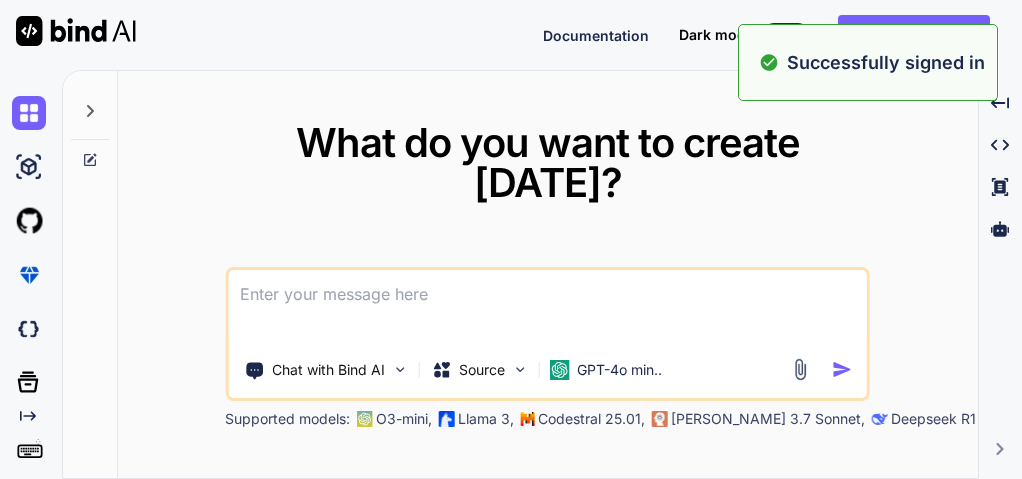 type on "x" 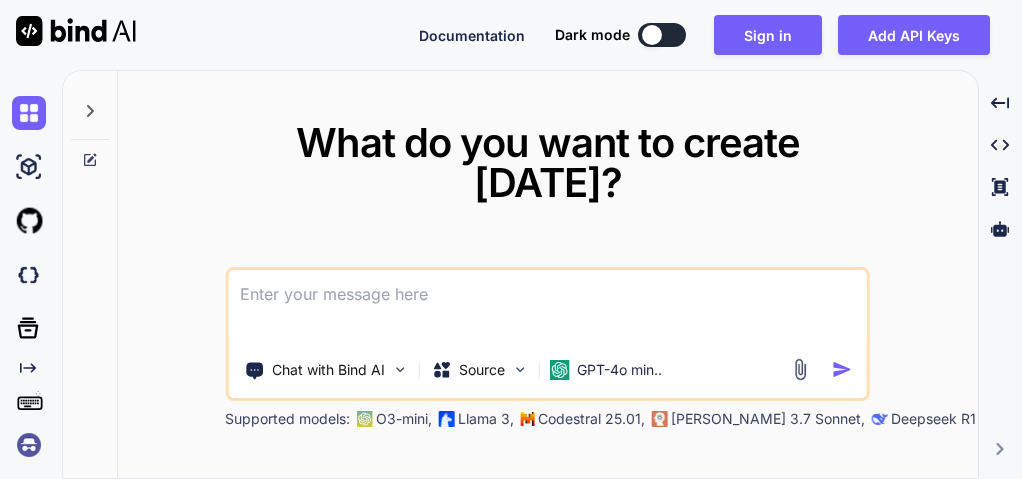 click at bounding box center (547, 307) 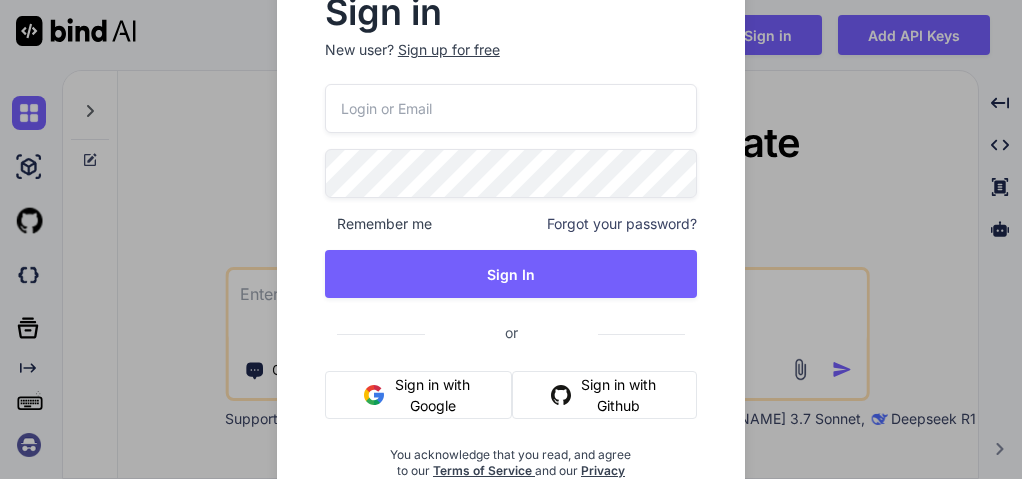 type 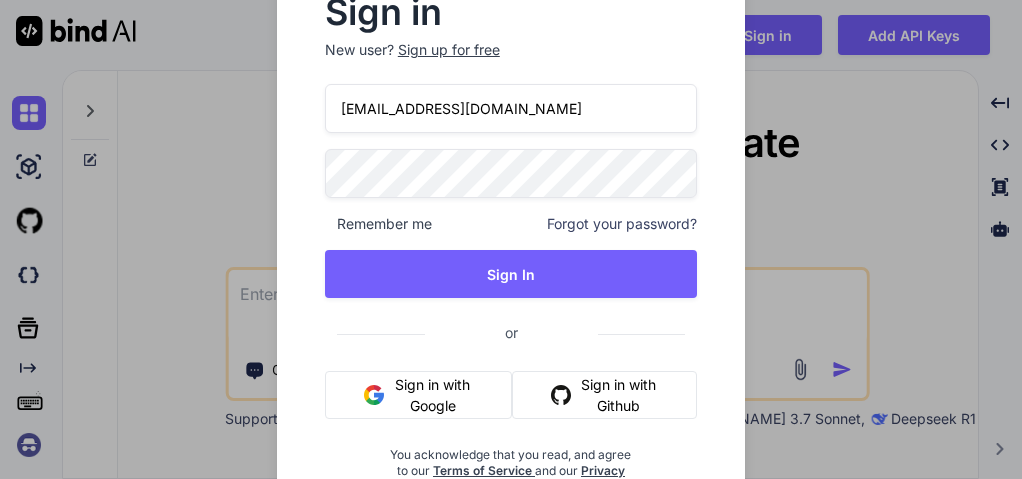 type on "[EMAIL_ADDRESS][DOMAIN_NAME]" 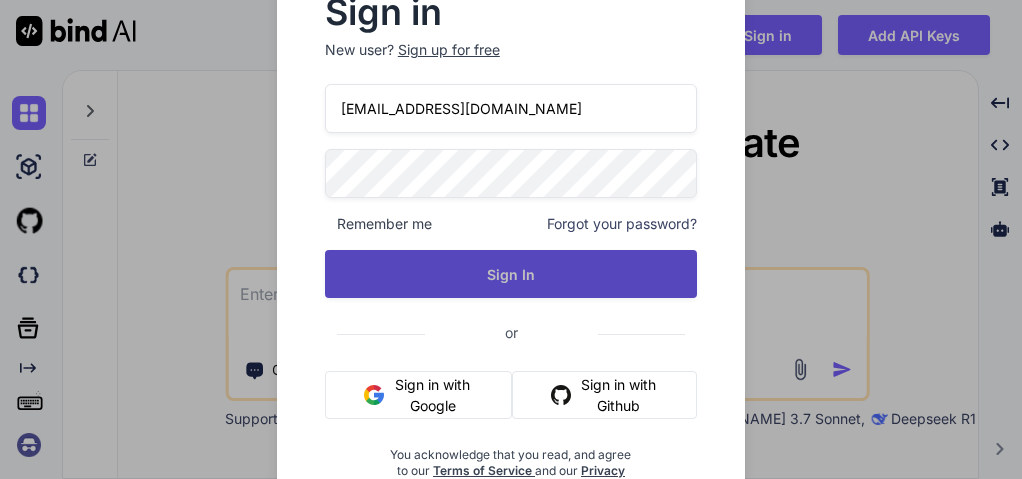 click on "Sign In" at bounding box center [511, 274] 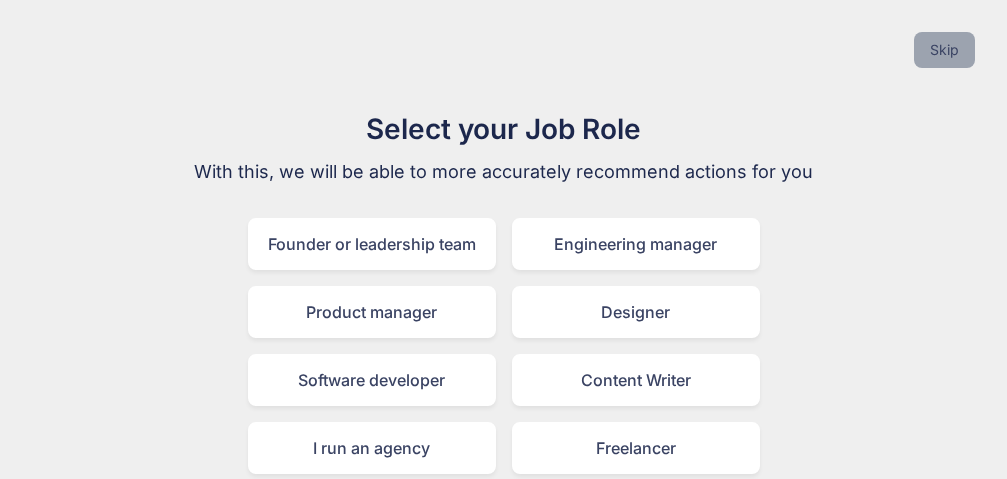 click on "Skip" at bounding box center [944, 50] 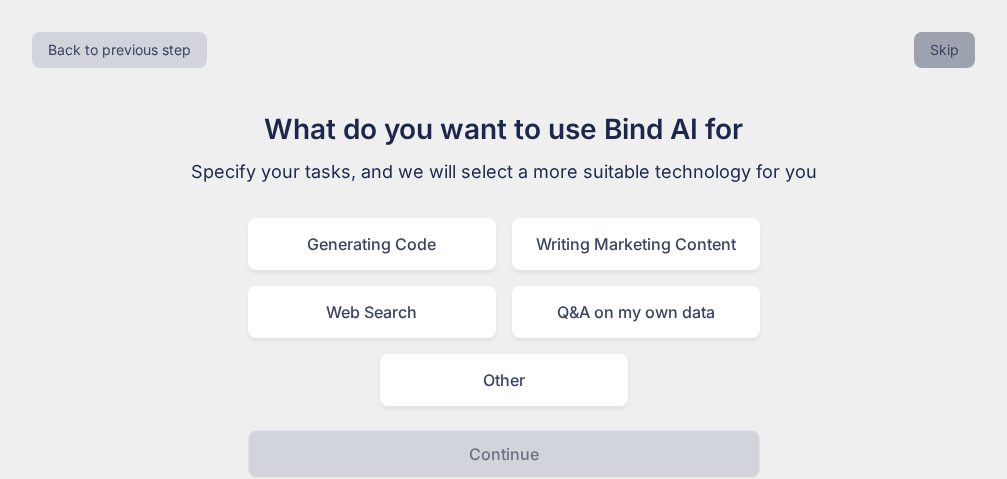 click on "Skip" at bounding box center [944, 50] 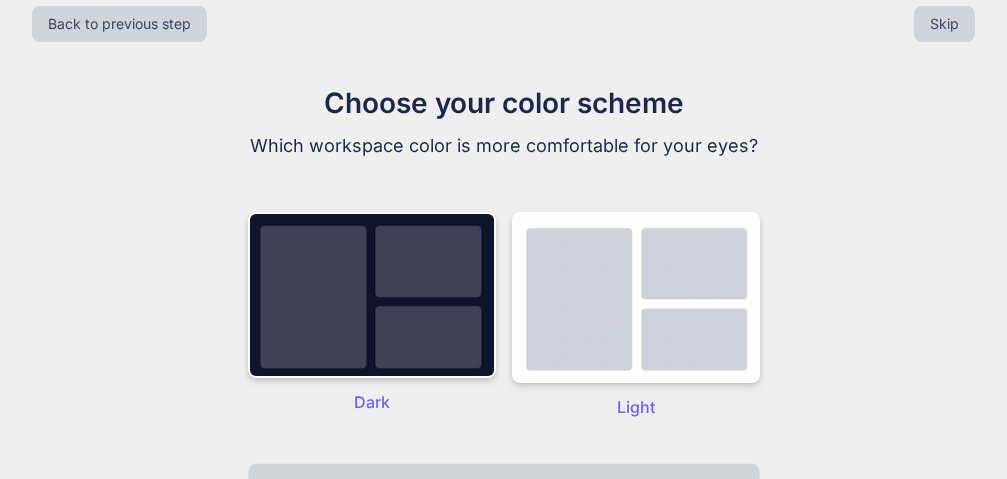 scroll, scrollTop: 0, scrollLeft: 0, axis: both 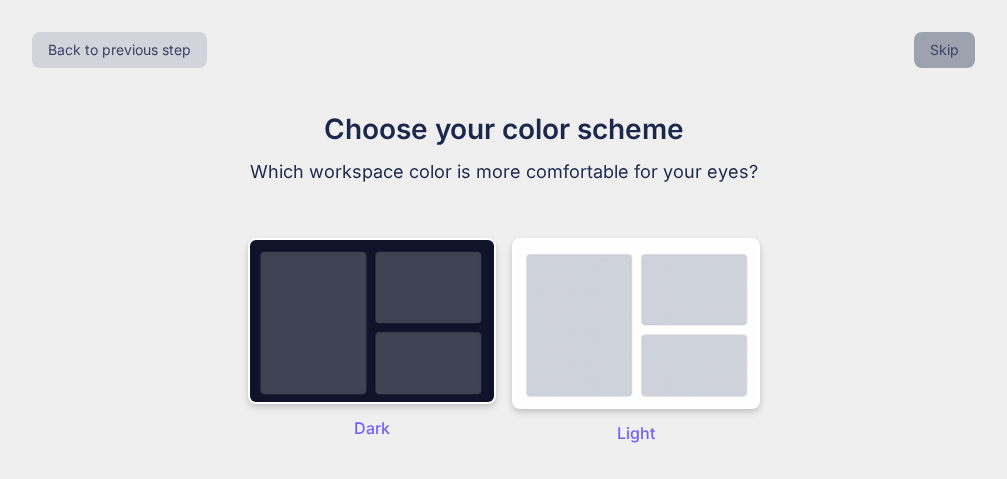 click on "Skip" at bounding box center [944, 50] 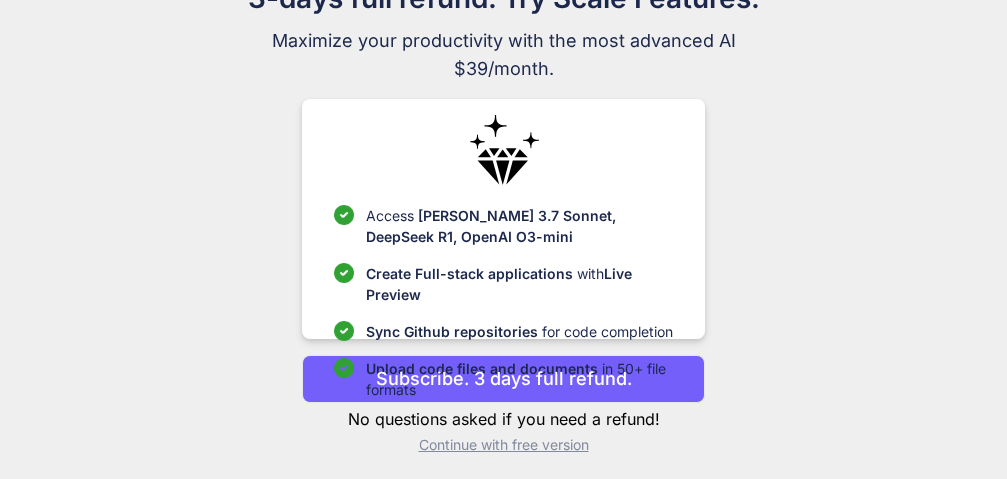 scroll, scrollTop: 139, scrollLeft: 0, axis: vertical 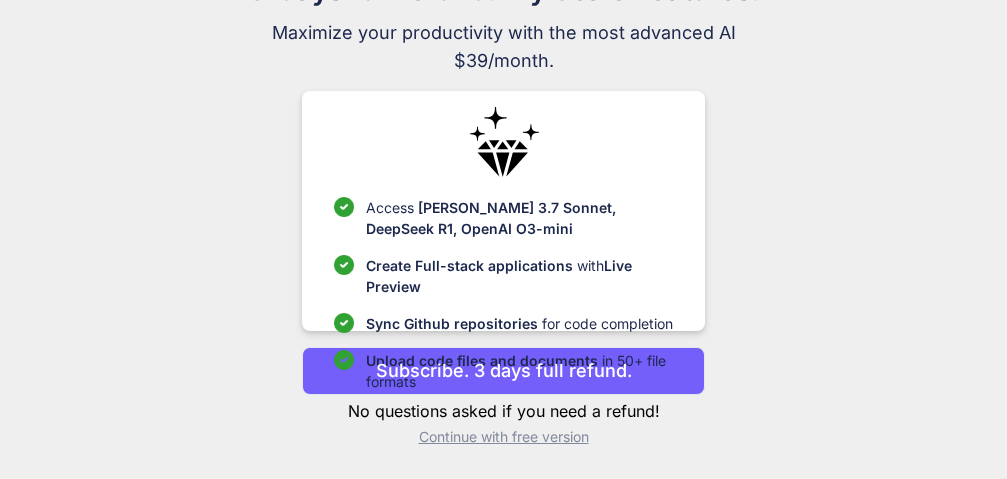 click on "Continue with free version" at bounding box center [503, 437] 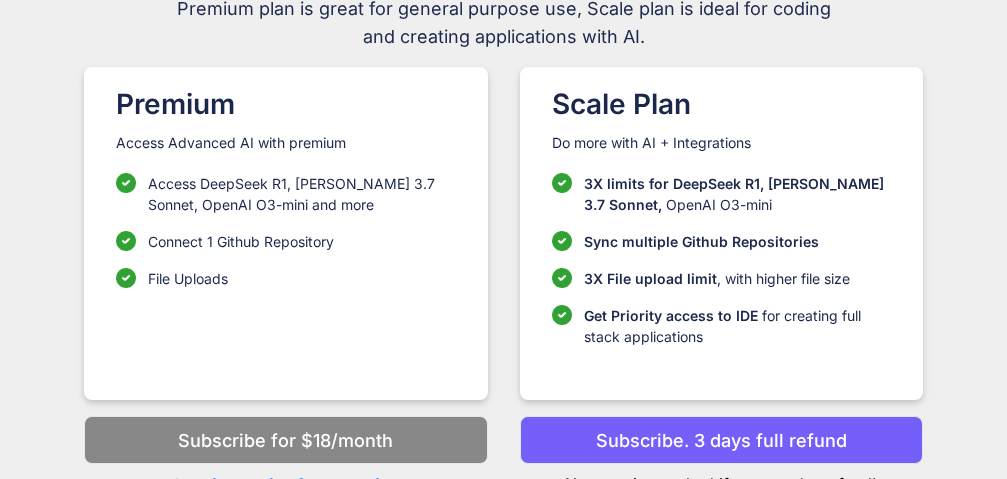 scroll, scrollTop: 183, scrollLeft: 0, axis: vertical 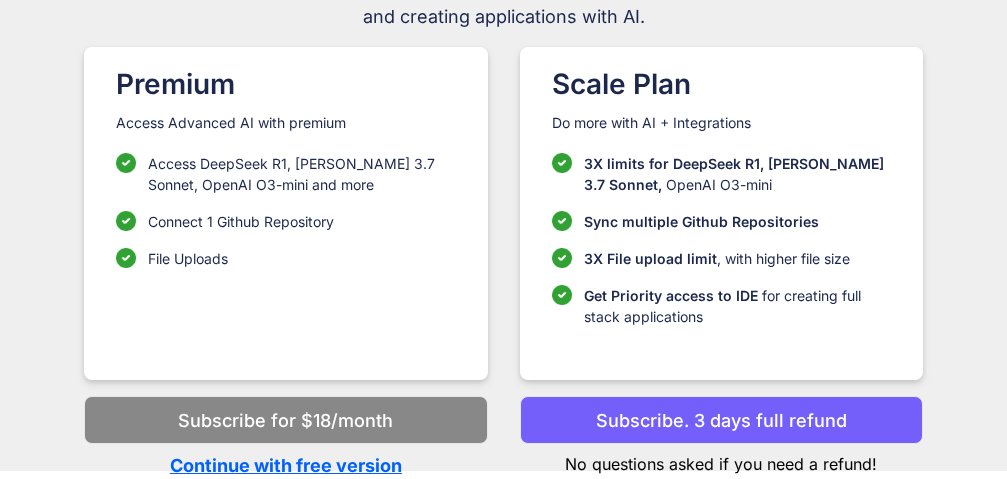 click on "Continue with free version" at bounding box center (285, 465) 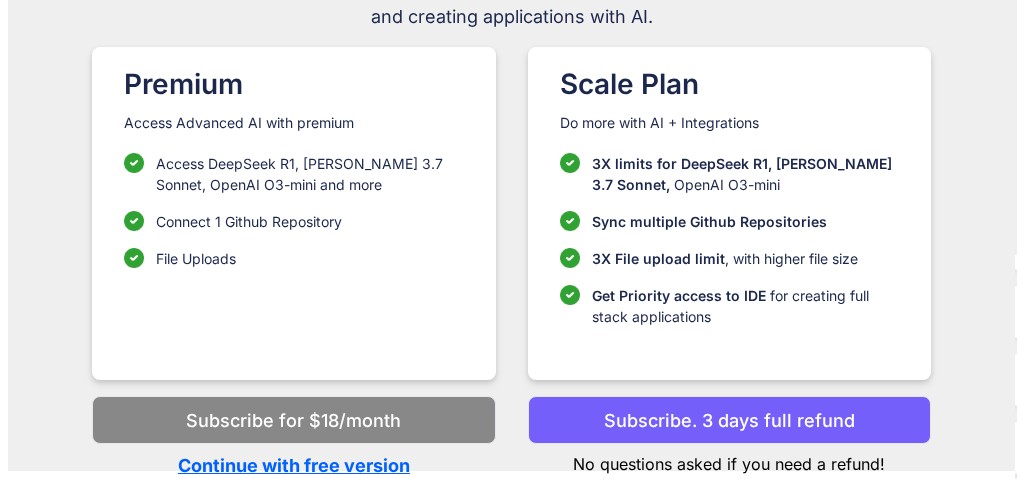 scroll, scrollTop: 0, scrollLeft: 0, axis: both 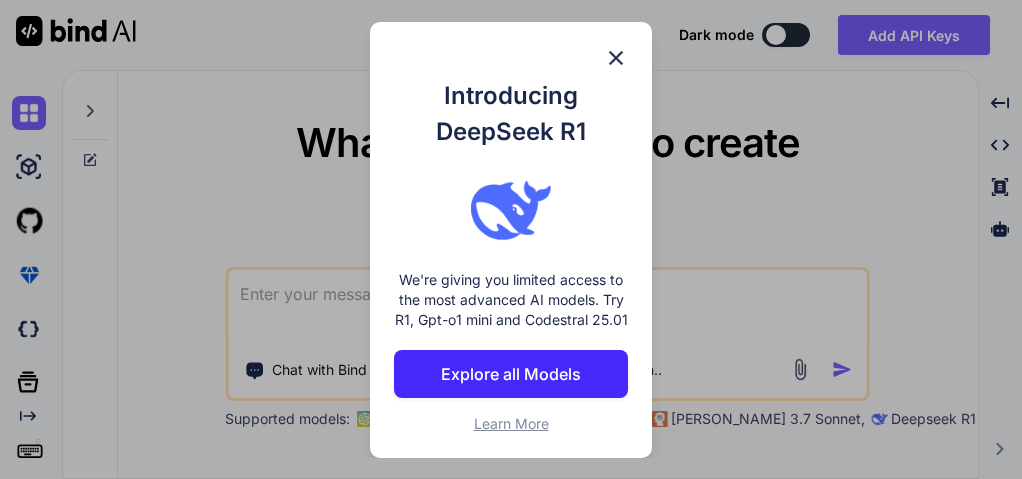 click on "Explore all Models" at bounding box center [511, 374] 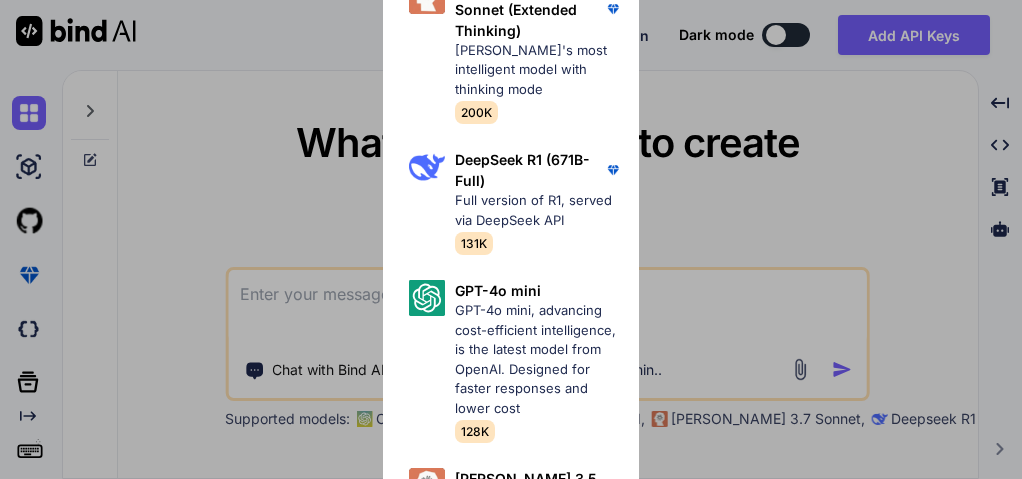 scroll, scrollTop: 1984, scrollLeft: 0, axis: vertical 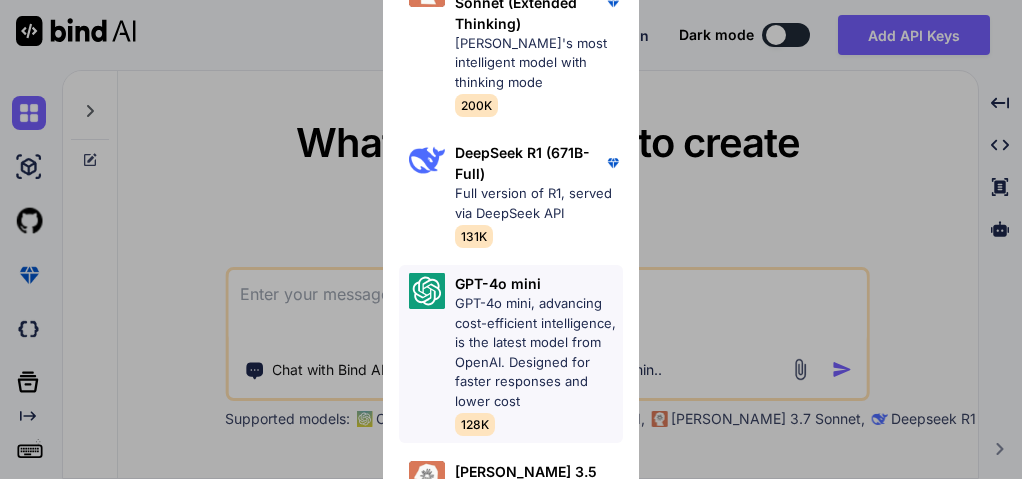 click on "GPT-4o mini, advancing cost-efficient intelligence, is the latest model from OpenAI. Designed for faster responses and lower cost" at bounding box center [539, 352] 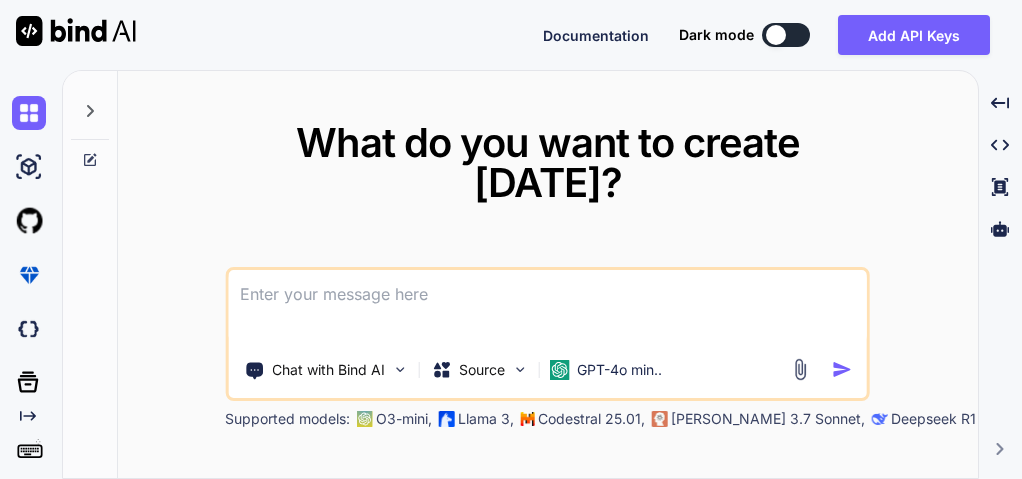 click at bounding box center (547, 307) 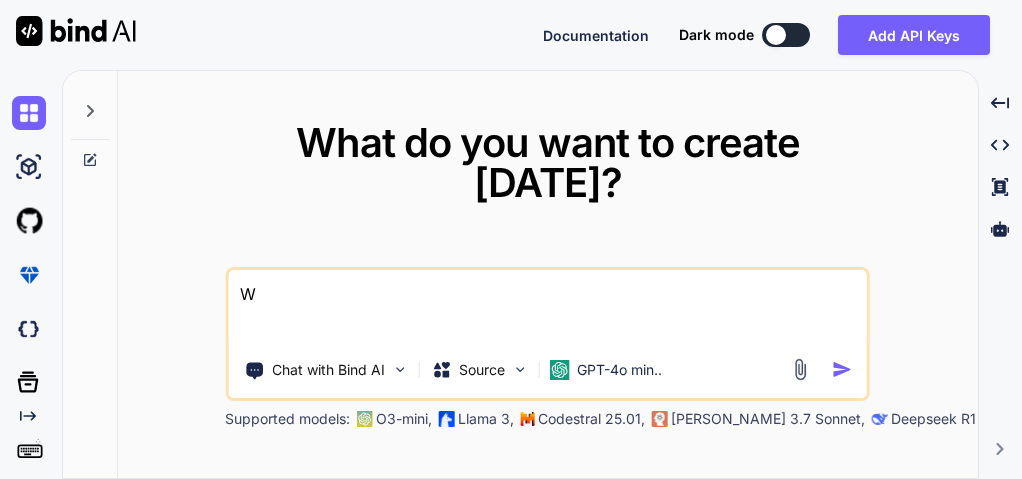 type on "x" 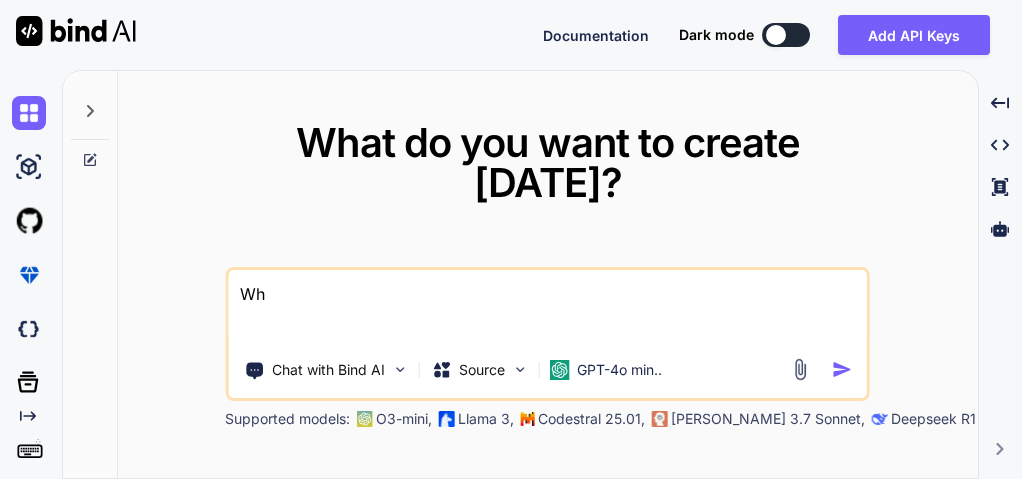 type on "x" 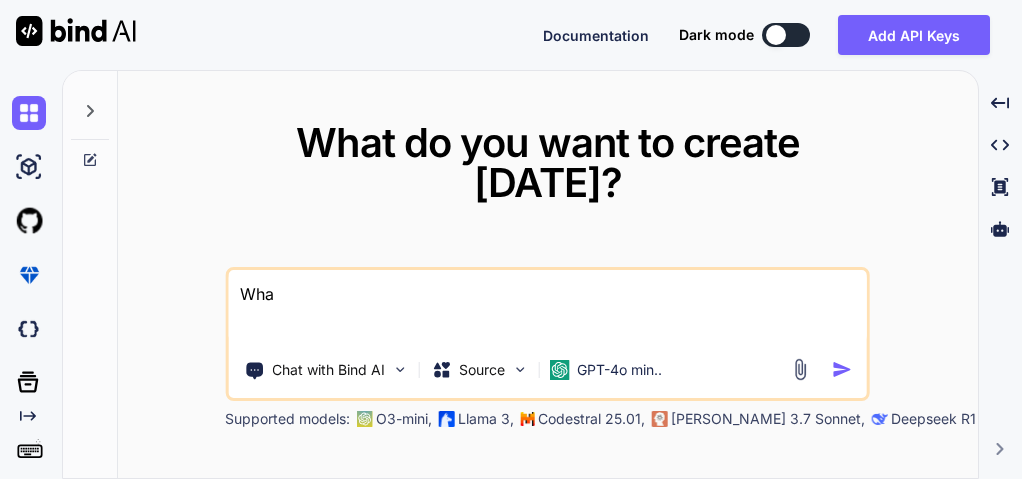 type on "x" 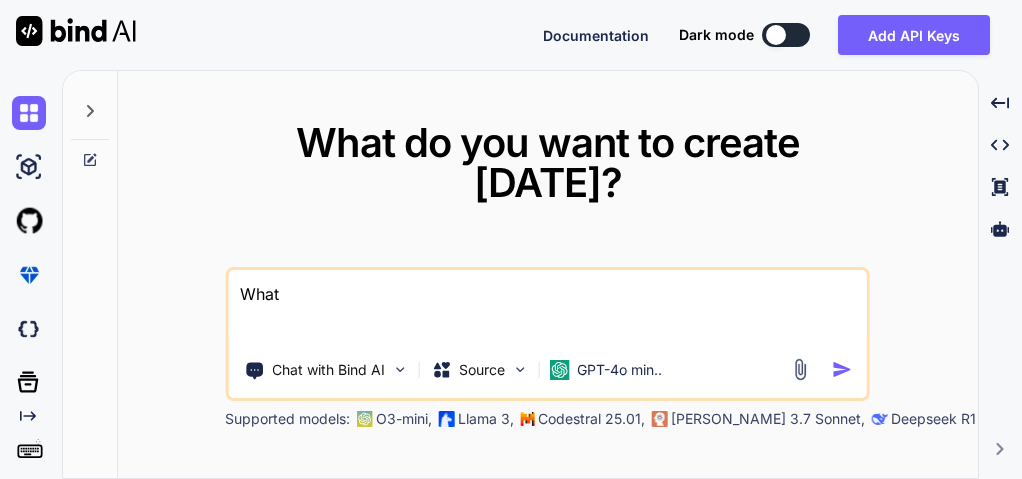 type on "x" 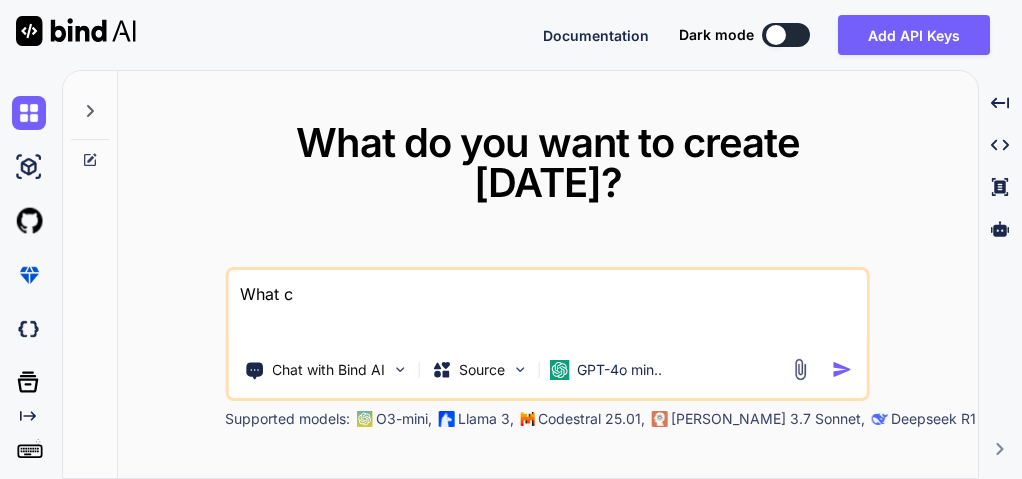 type on "x" 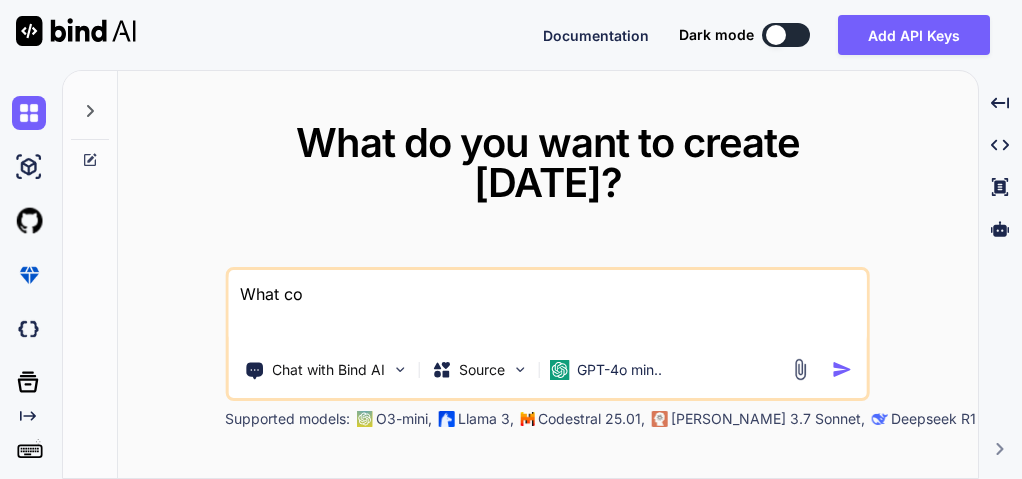 type on "x" 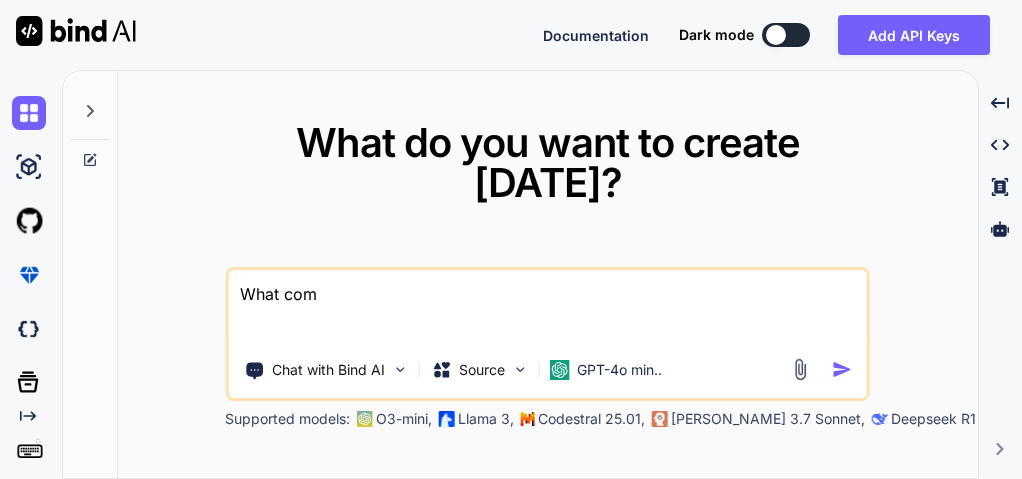 type on "x" 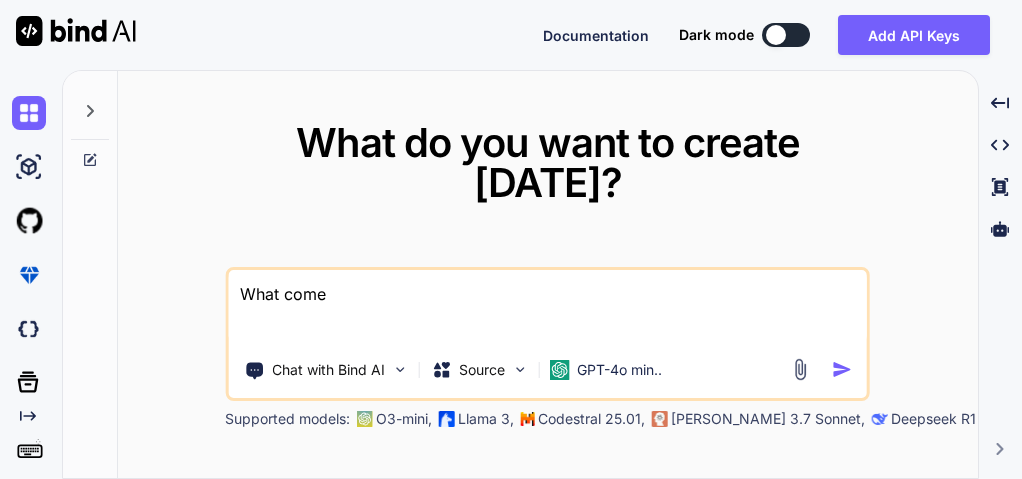 type on "x" 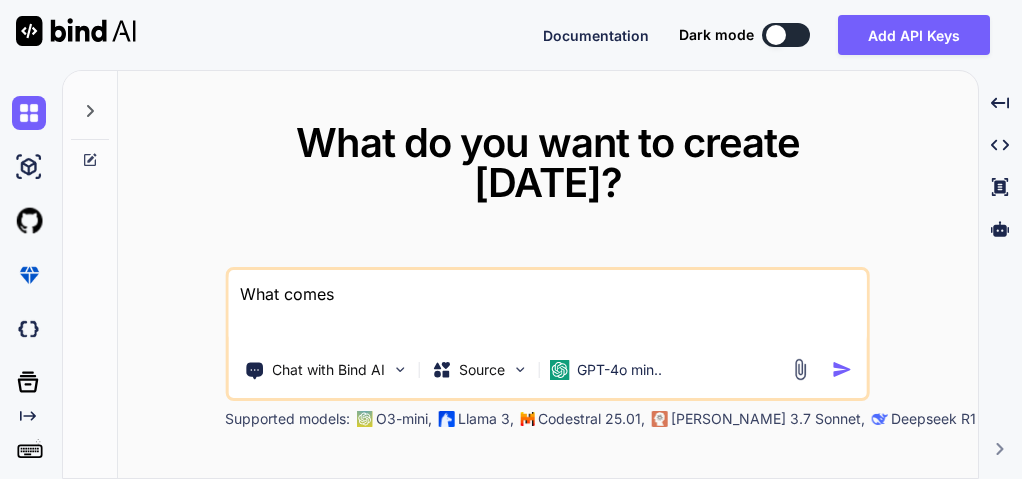 type on "x" 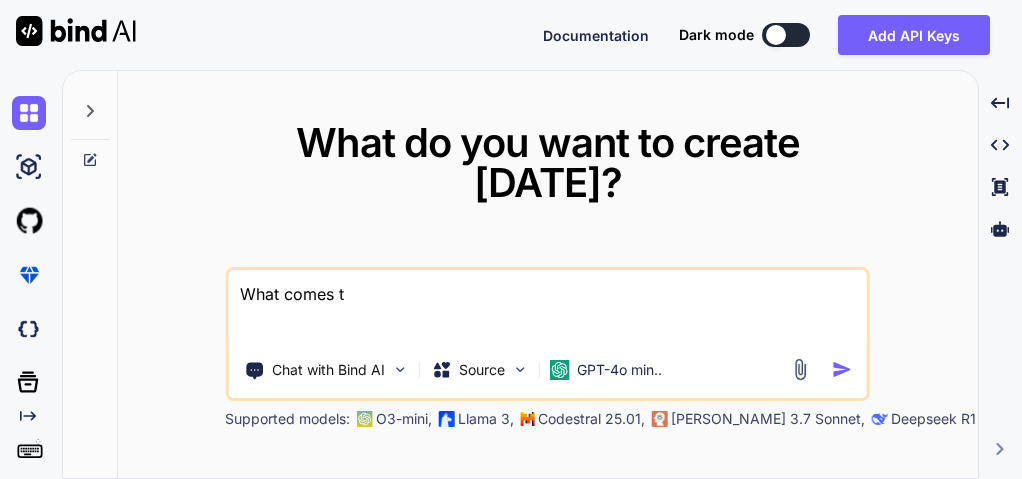 type on "x" 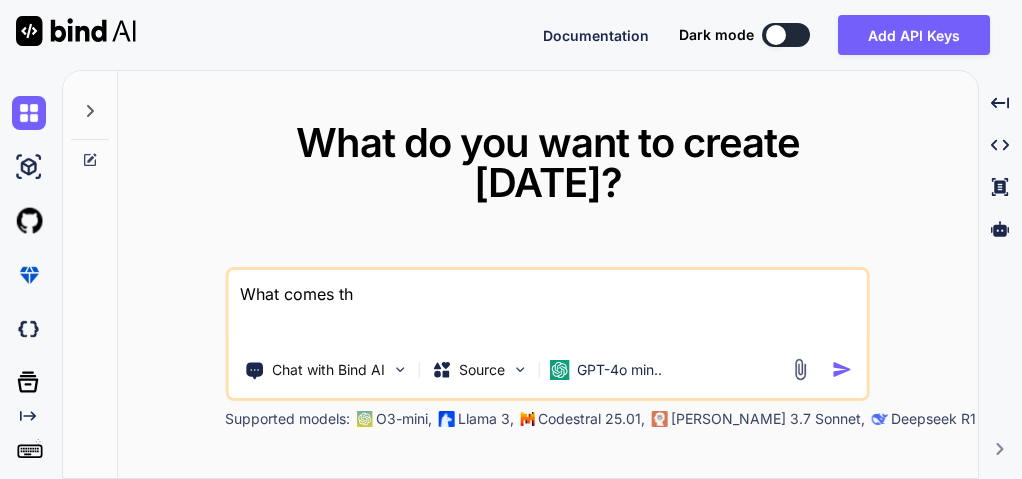 type on "x" 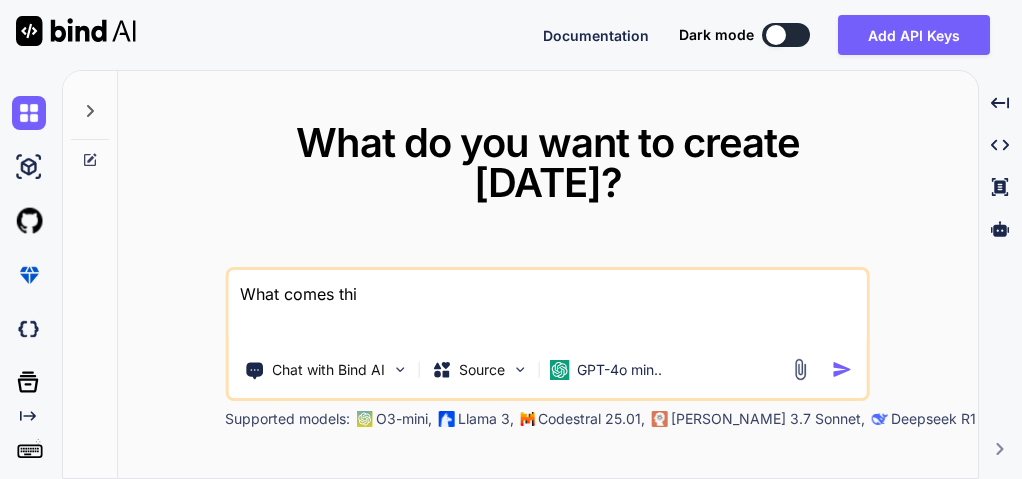 type on "x" 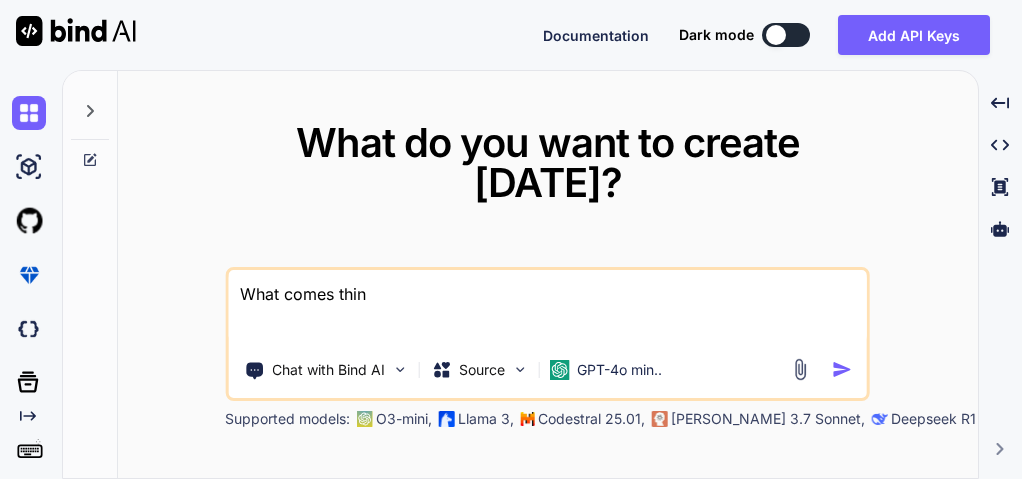 type on "x" 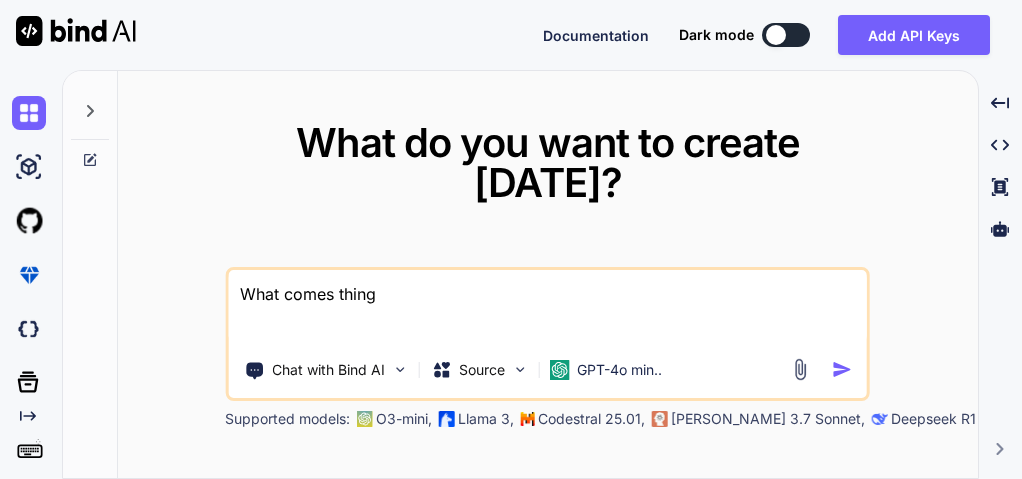 type on "x" 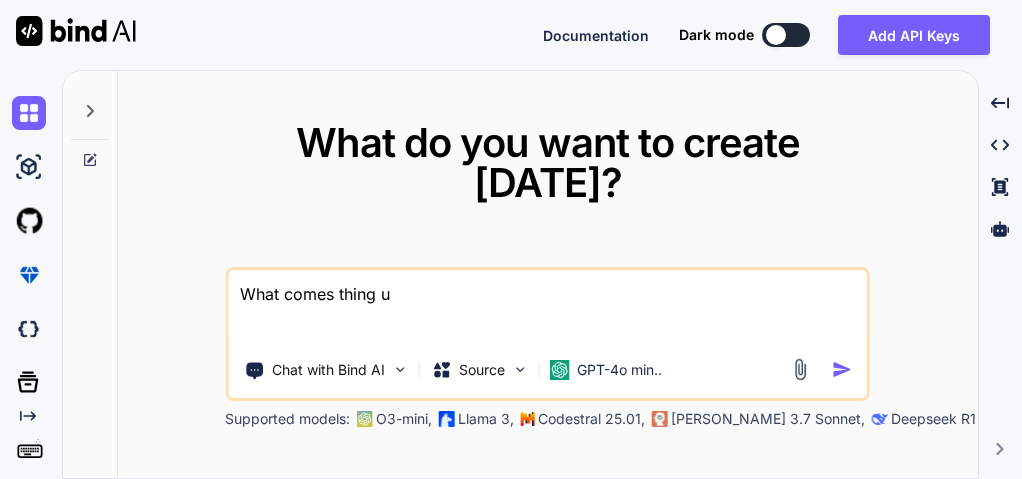 type on "x" 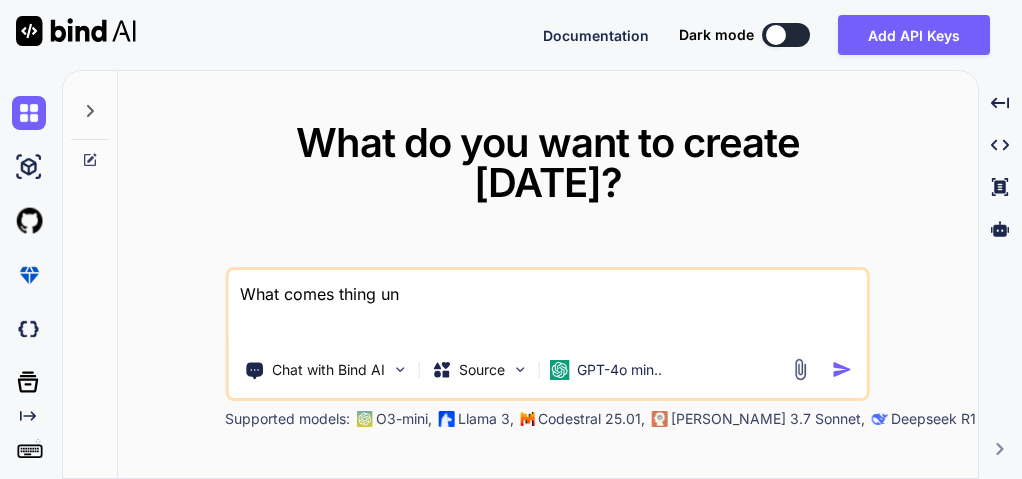 type on "x" 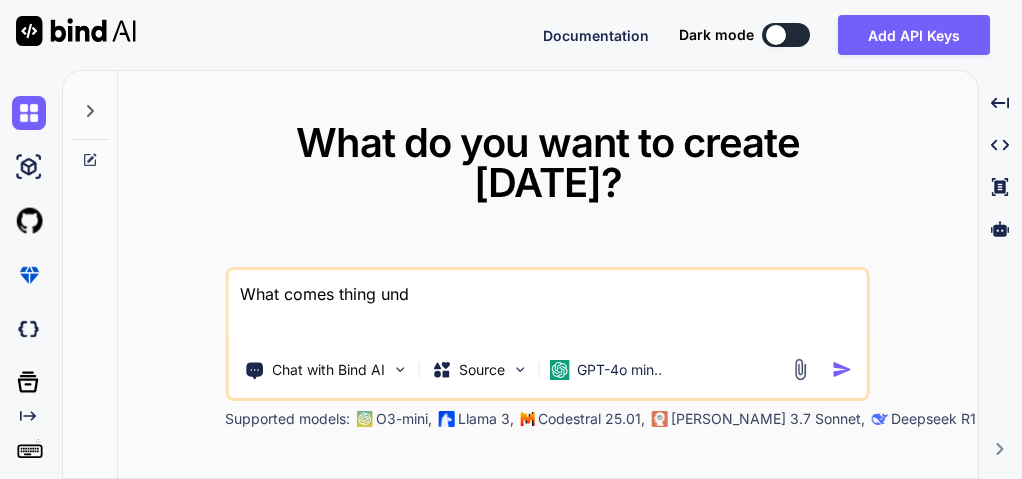 type on "x" 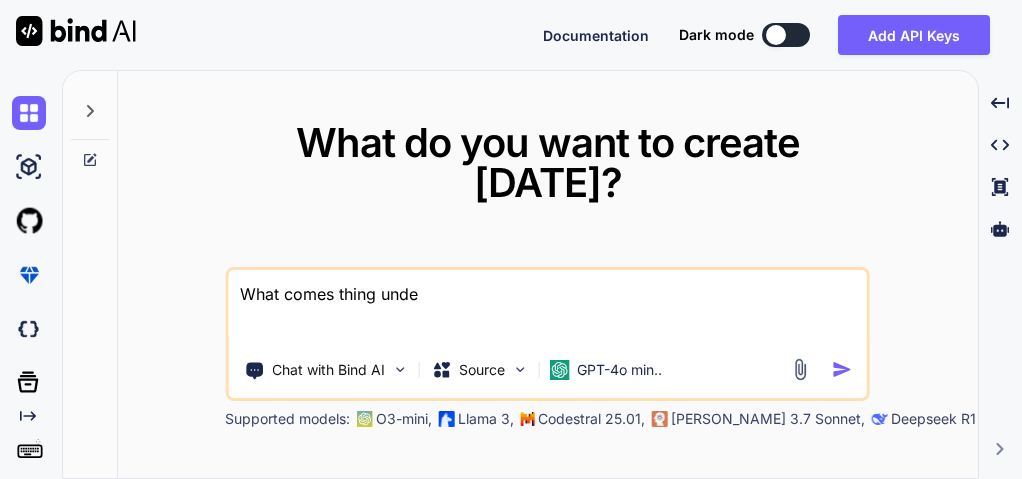 type on "x" 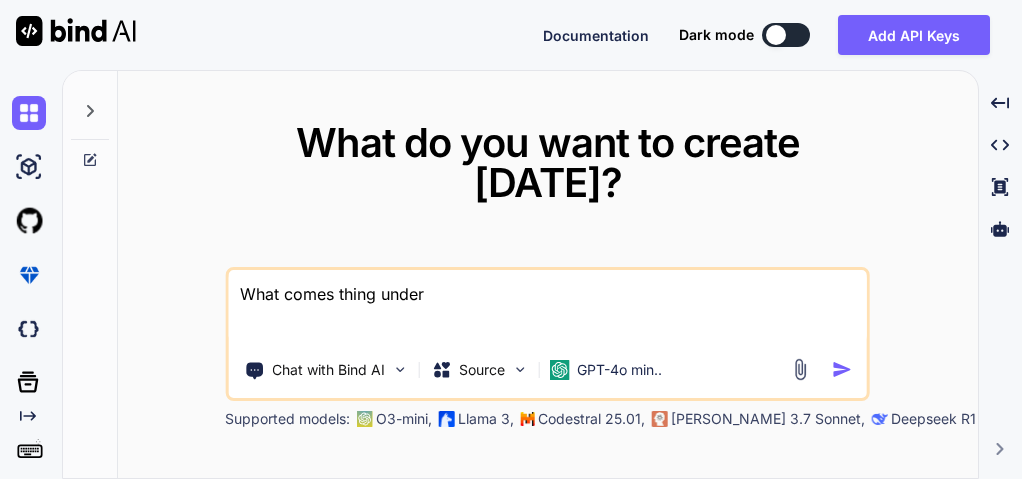 type on "x" 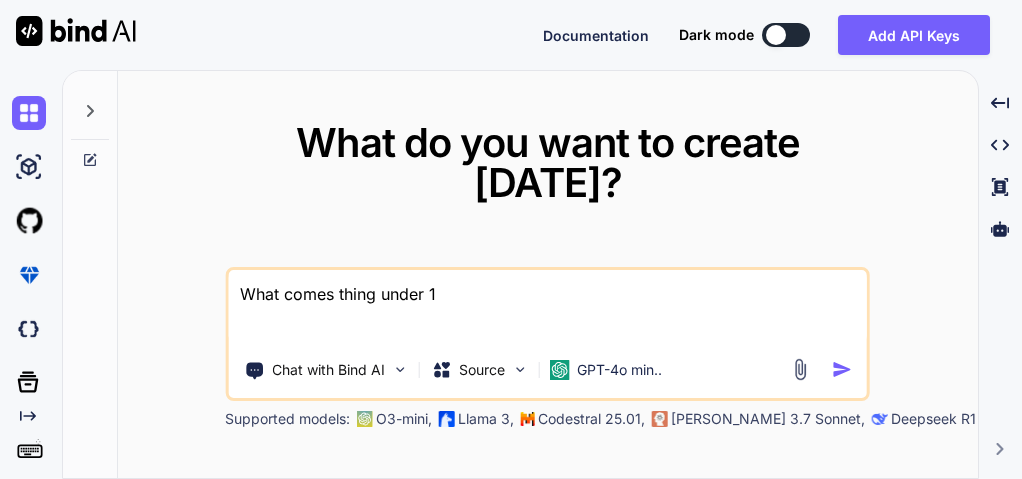type on "x" 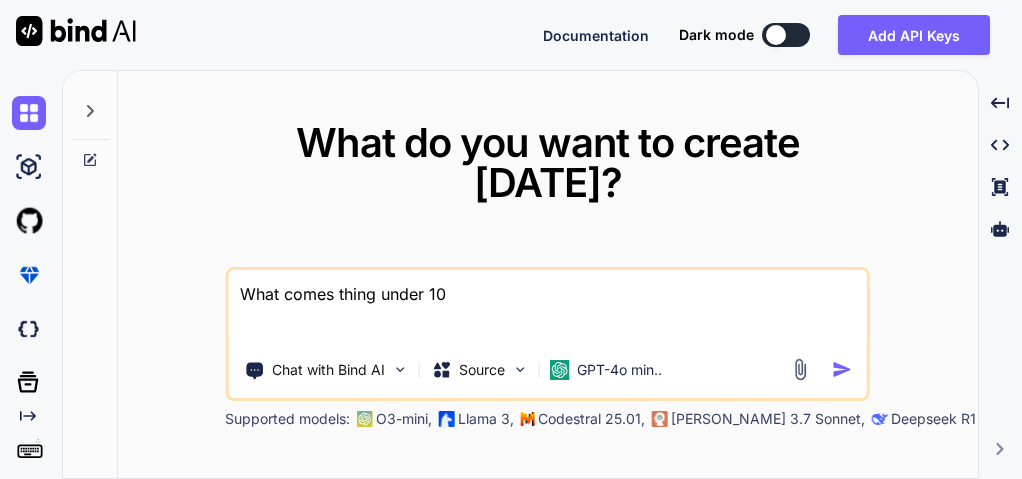 type on "x" 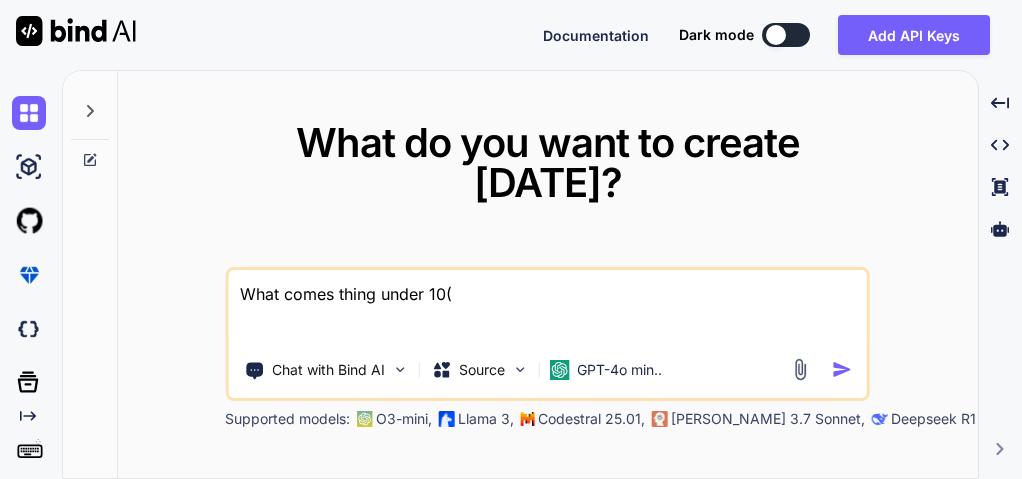 type on "x" 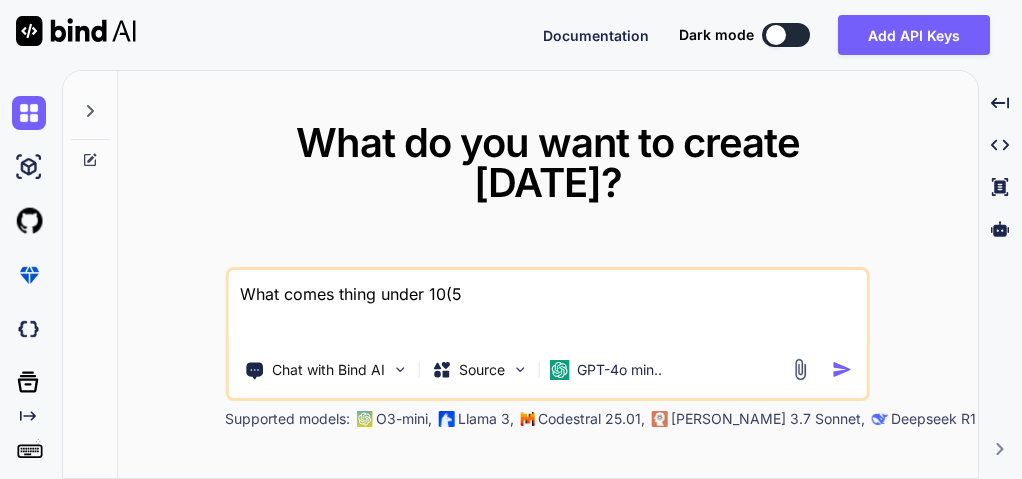 type on "x" 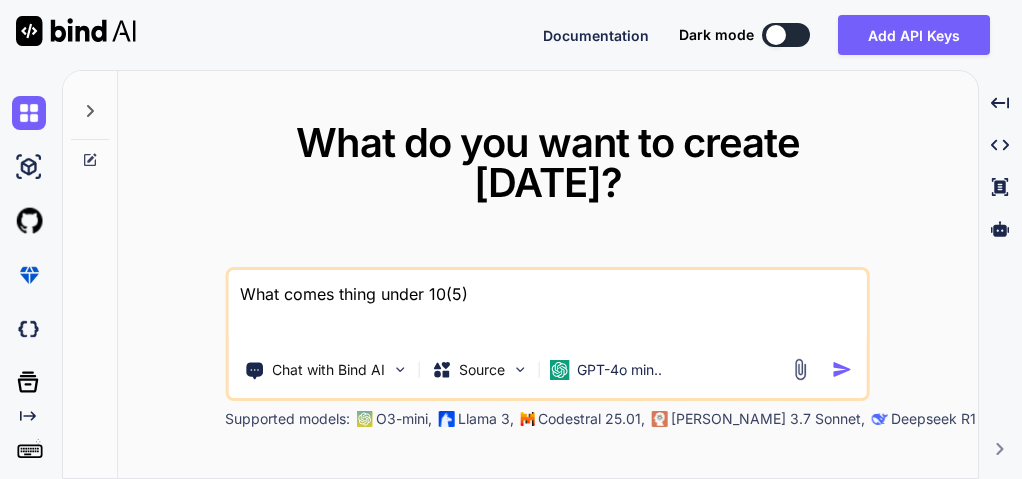 type on "x" 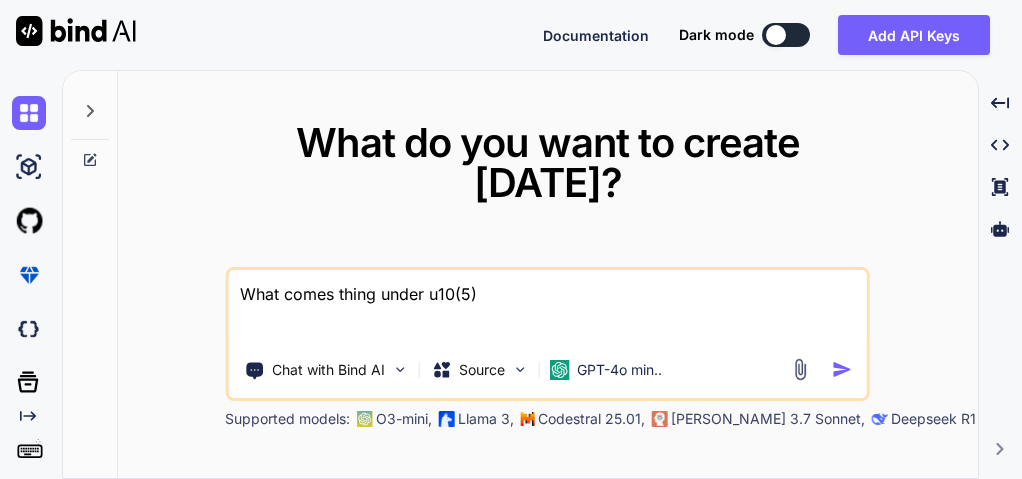 type on "x" 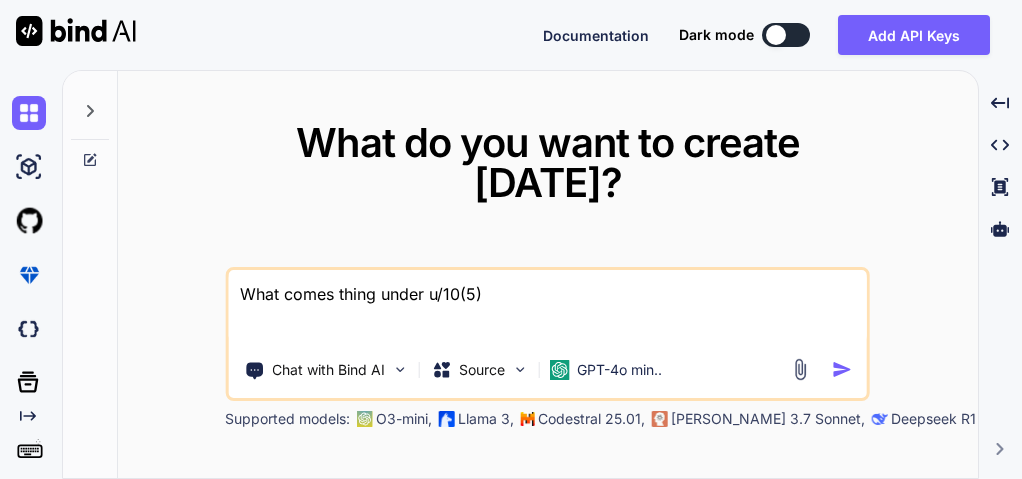 type on "x" 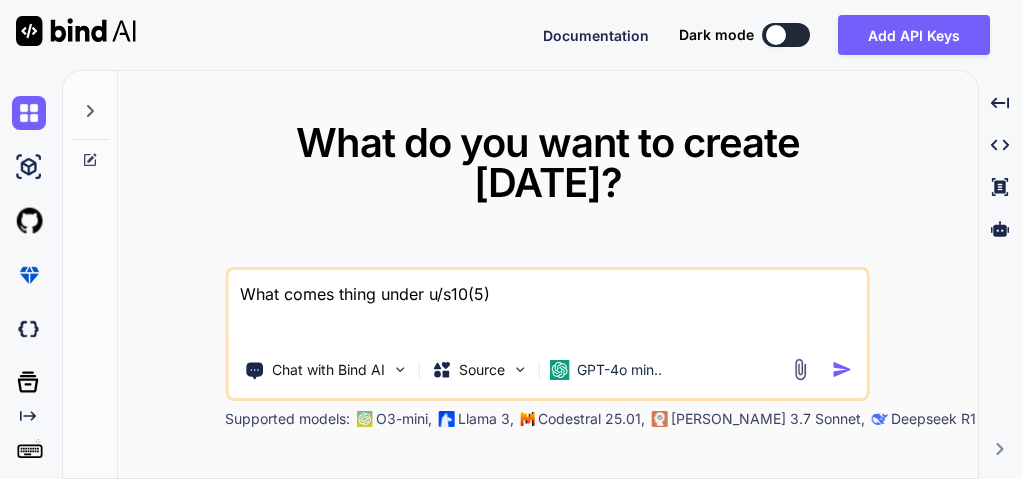 type on "x" 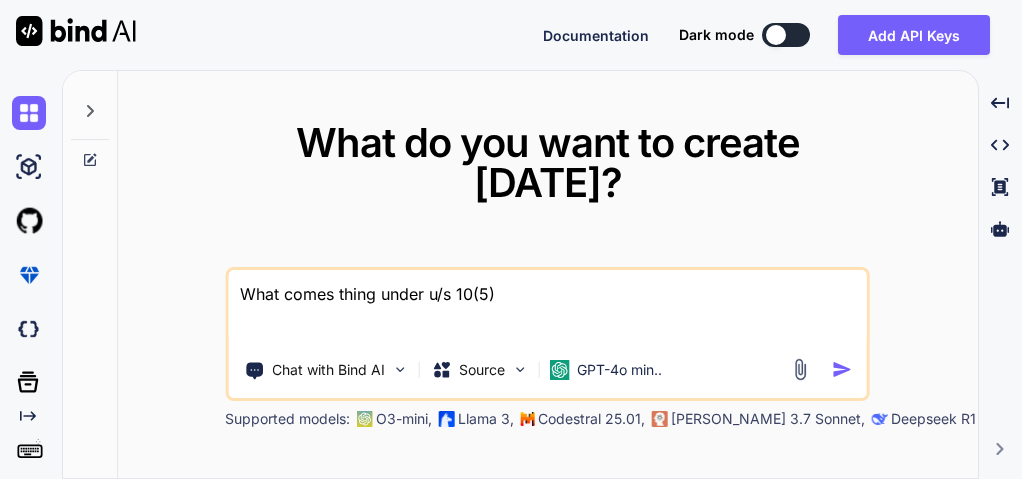 type on "x" 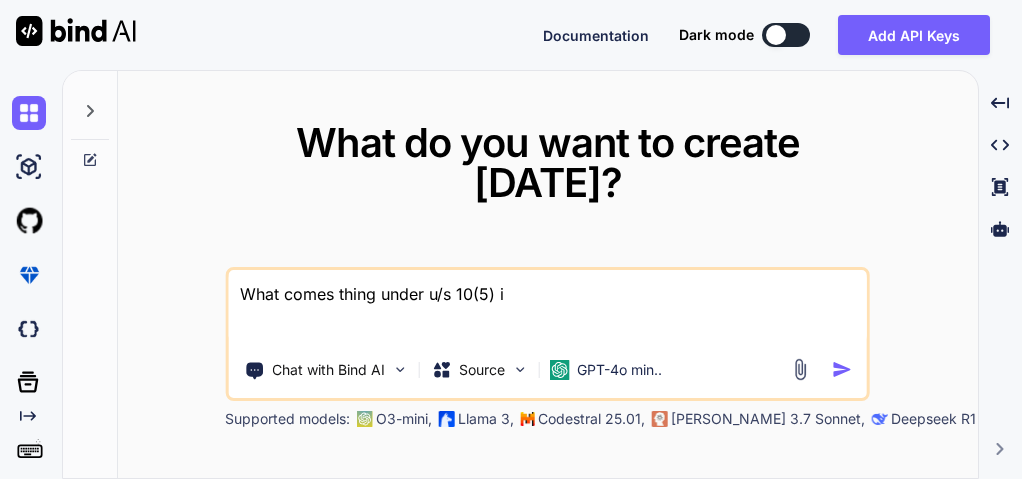 type on "x" 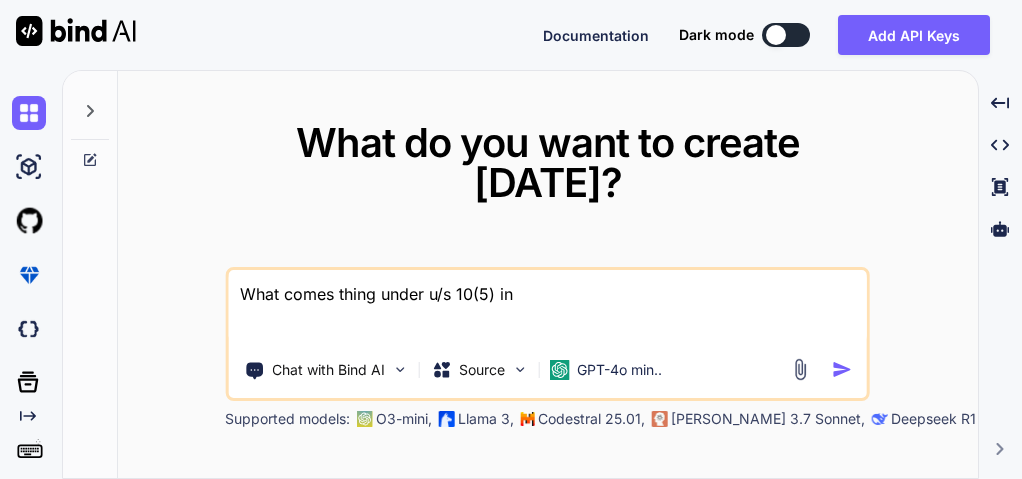 type on "x" 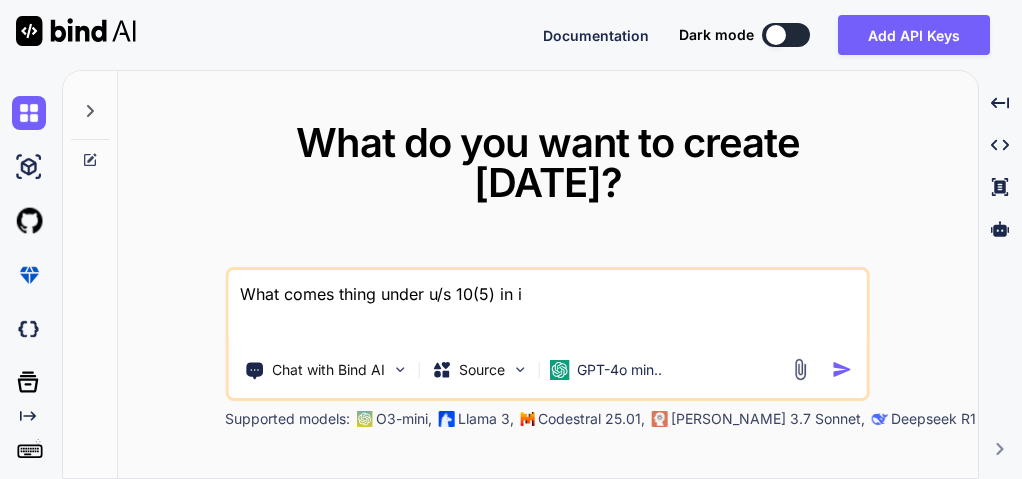 type on "x" 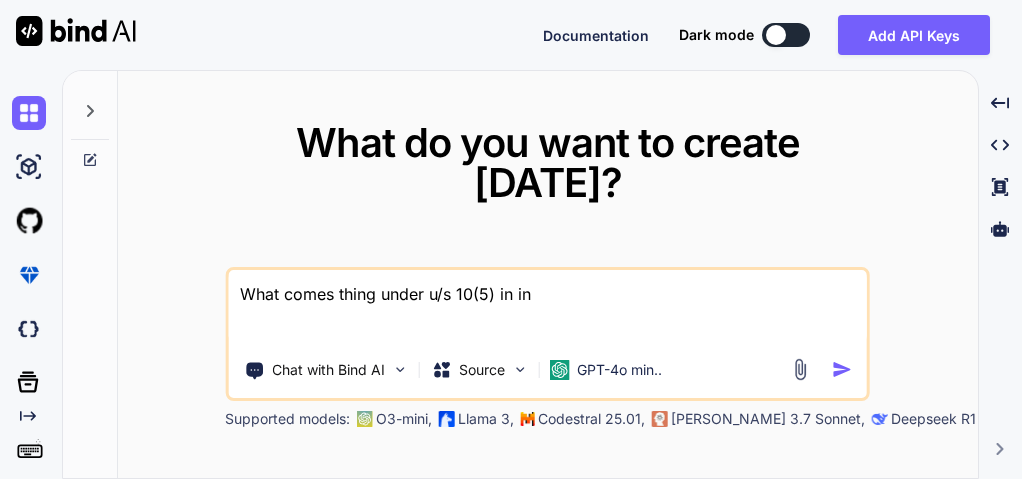 type on "x" 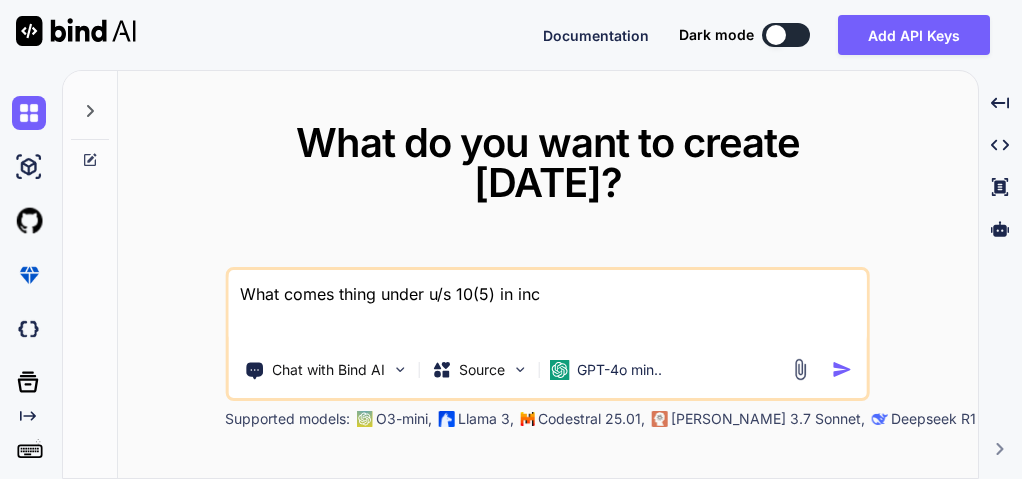 type on "x" 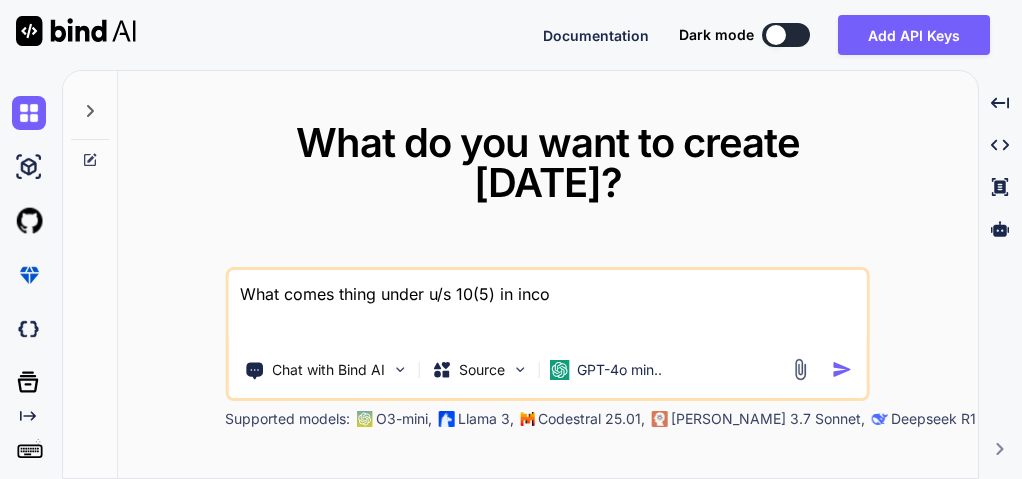 type on "x" 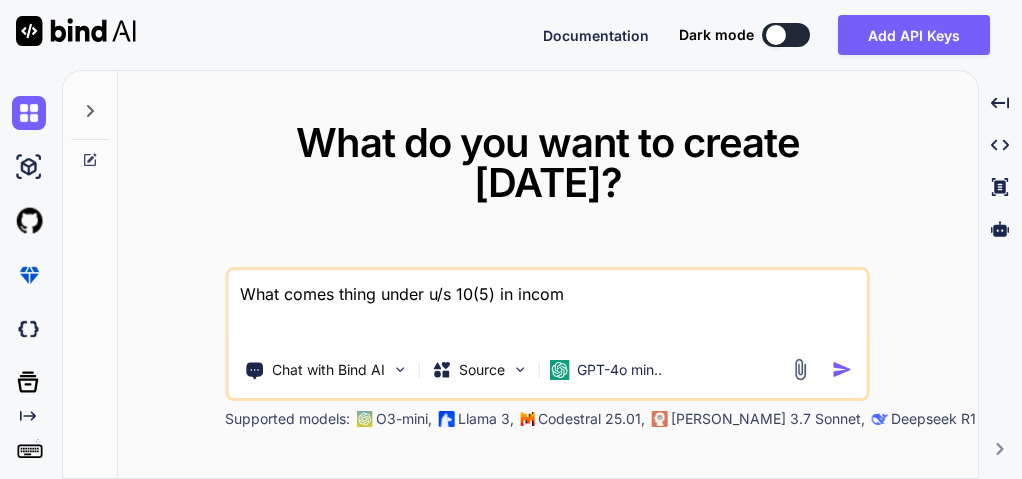 type on "x" 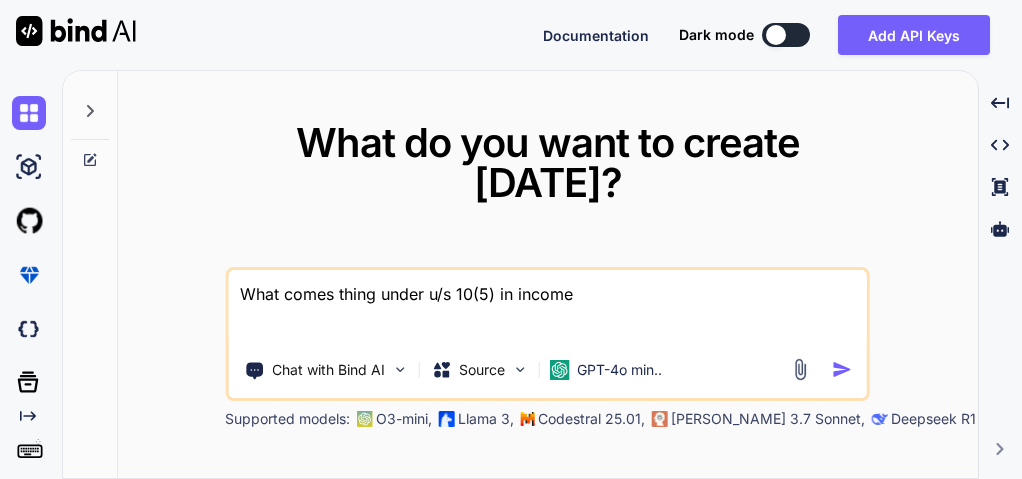 type on "x" 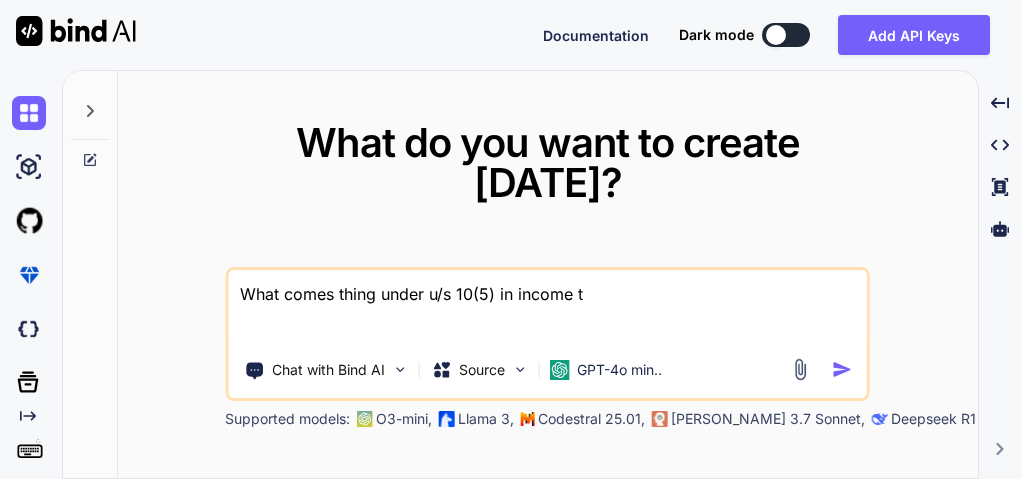 type on "x" 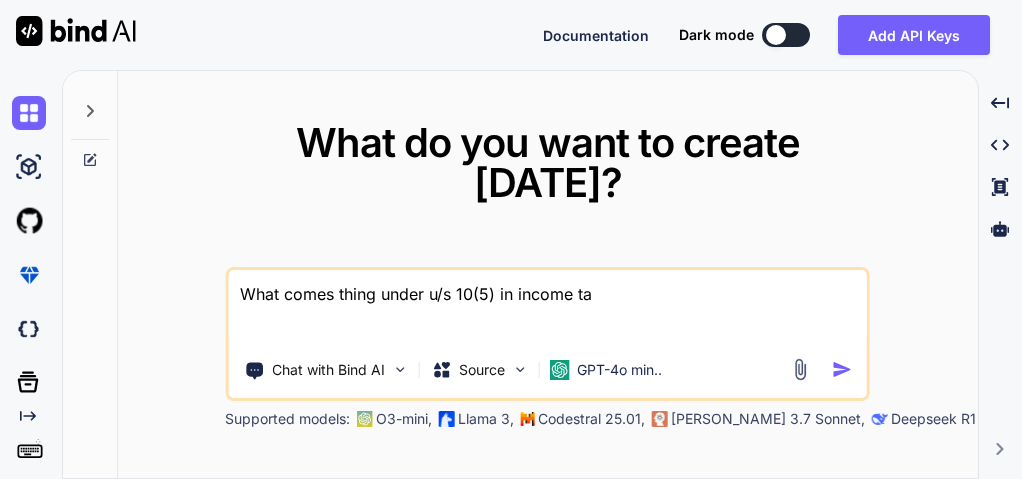 type on "x" 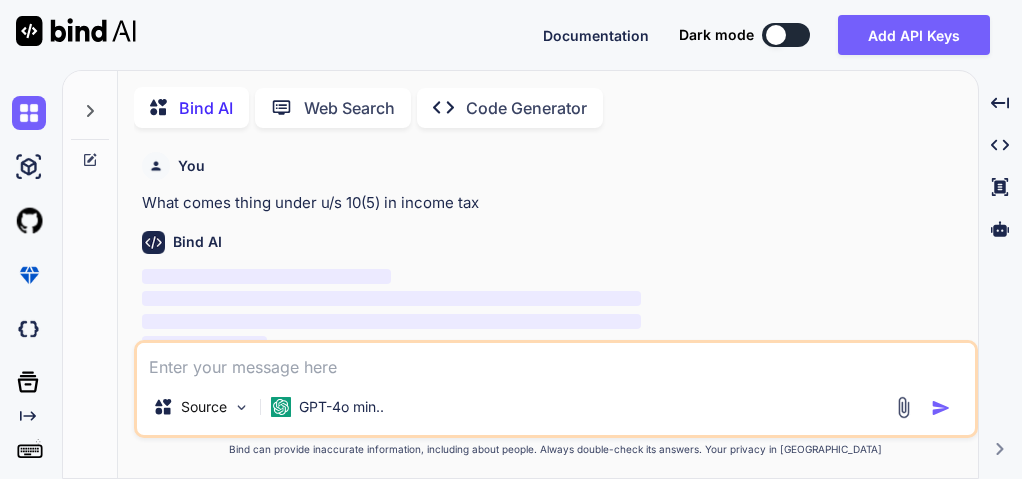 scroll, scrollTop: 8, scrollLeft: 0, axis: vertical 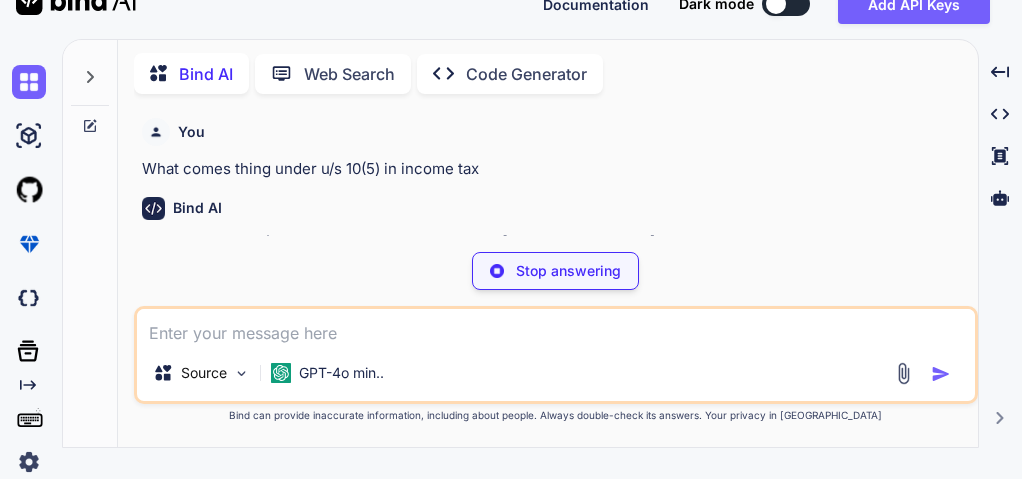type on "x" 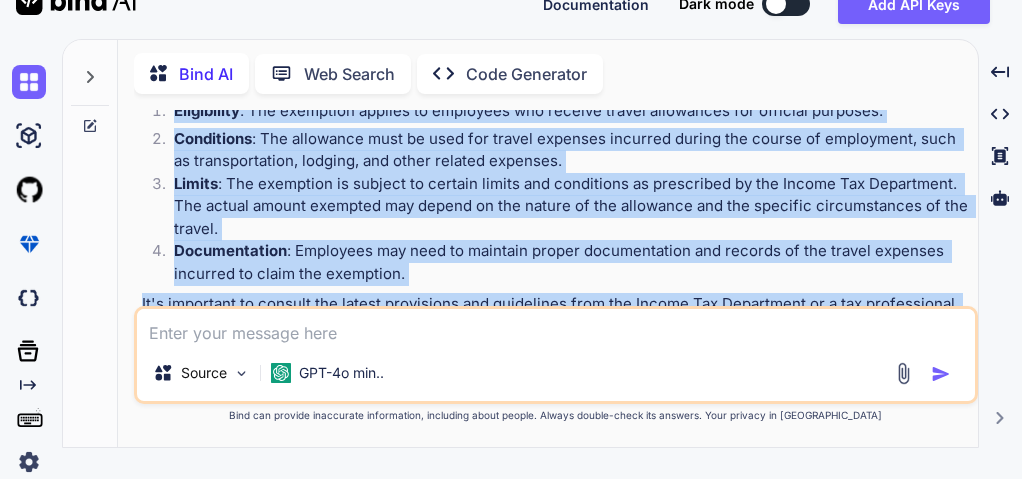 scroll, scrollTop: 302, scrollLeft: 0, axis: vertical 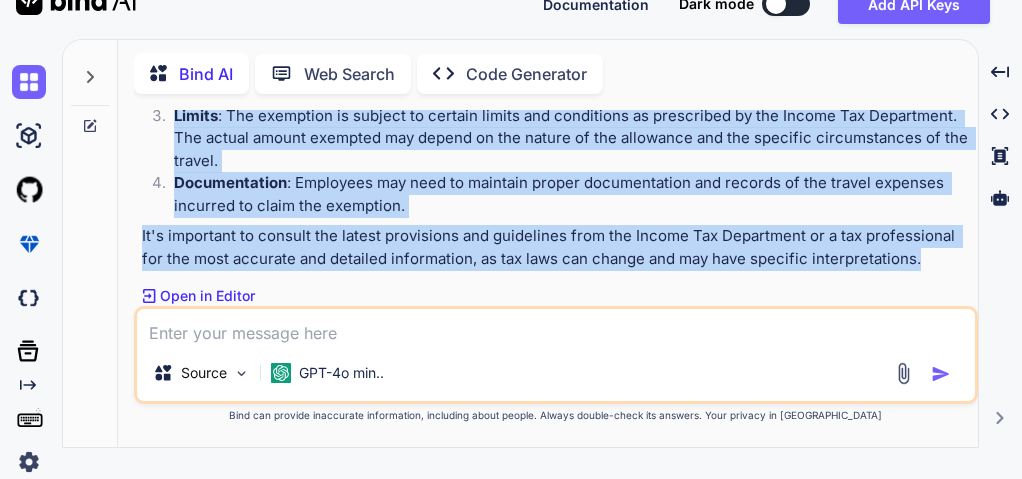 drag, startPoint x: 142, startPoint y: 243, endPoint x: 940, endPoint y: 265, distance: 798.3032 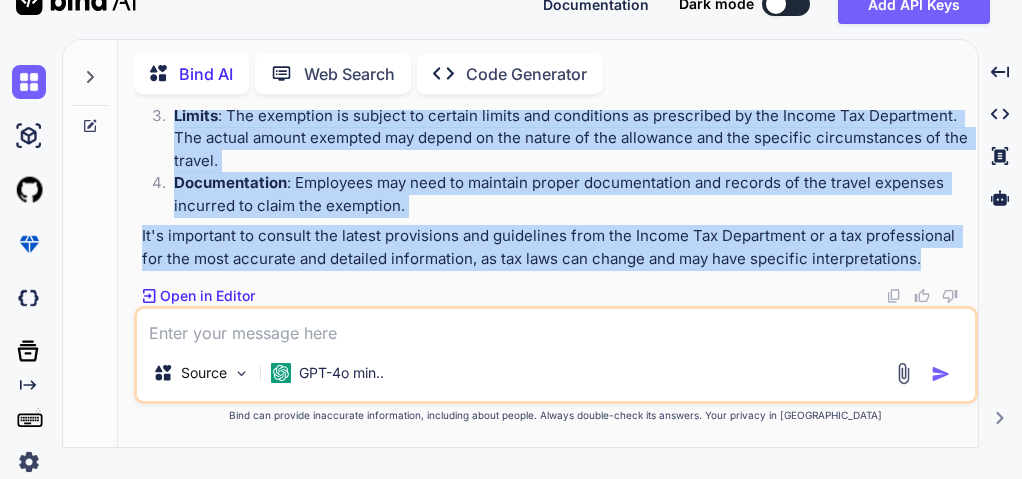 click on "Under Section 10(5) of the Income Tax Act, 1961 in [GEOGRAPHIC_DATA], any allowance granted to an employee for traveling on tour or on transfer is exempt from income tax, provided certain conditions are met. This section specifically pertains to the exemption of travel allowances received by employees.
The key points regarding Section 10(5) include:
Eligibility : The exemption applies to employees who receive travel allowances for official purposes.
Conditions : The allowance must be used for travel expenses incurred during the course of employment, such as transportation, lodging, and other related expenses.
Limits : The exemption is subject to certain limits and conditions as prescribed by the Income Tax Department. The actual amount exempted may depend on the nature of the allowance and the specific circumstances of the travel.
Documentation : Employees may need to maintain proper documentation and records of the travel expenses incurred to claim the exemption." at bounding box center [558, 100] 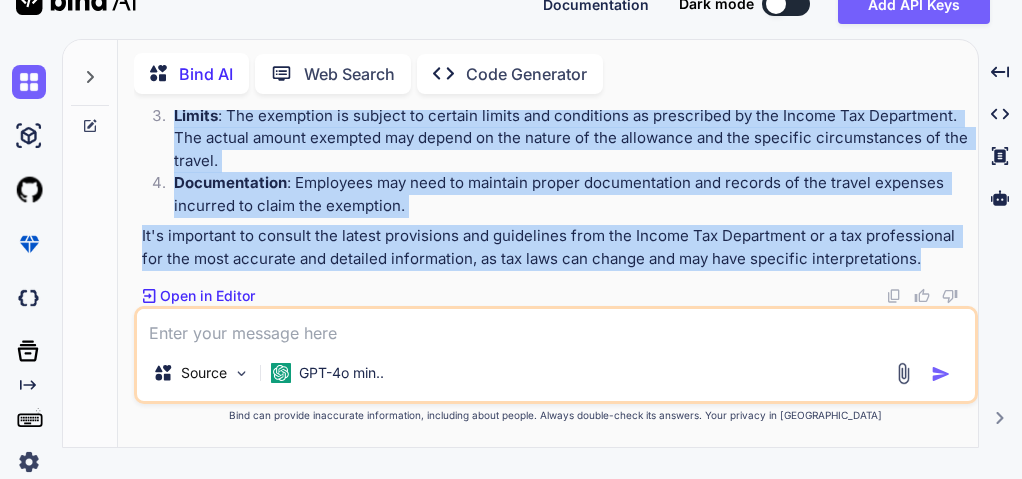 copy on "Under Section 10(5) of the Income Tax Act, 1961 in [GEOGRAPHIC_DATA], any allowance granted to an employee for traveling on tour or on transfer is exempt from income tax, provided certain conditions are met. This section specifically pertains to the exemption of travel allowances received by employees.
The key points regarding Section 10(5) include:
Eligibility : The exemption applies to employees who receive travel allowances for official purposes.
Conditions : The allowance must be used for travel expenses incurred during the course of employment, such as transportation, lodging, and other related expenses.
Limits : The exemption is subject to certain limits and conditions as prescribed by the Income Tax Department. The actual amount exempted may depend on the nature of the allowance and the specific circumstances of the travel.
Documentation : Employees may need to maintain proper documentation and records of the travel expenses incurred to claim the exemption.
It's important to consult the latest provi..." 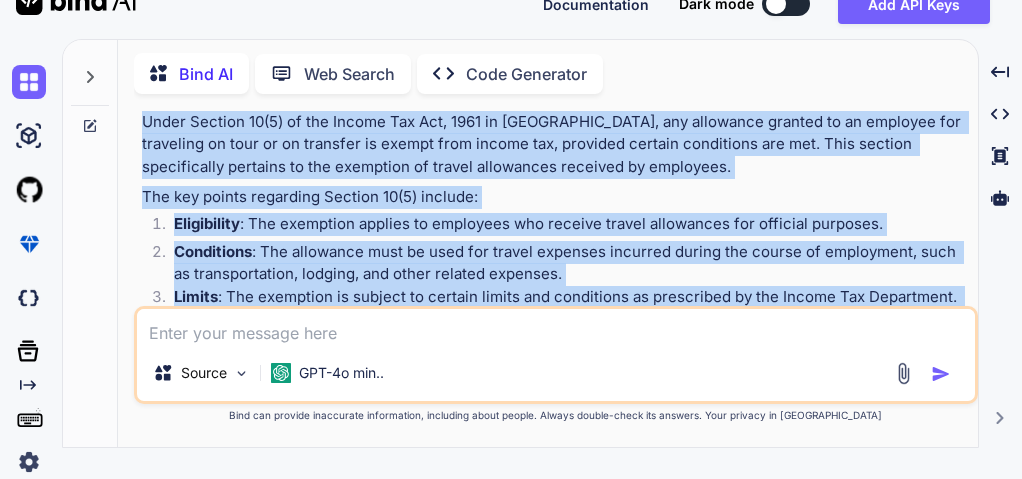 scroll, scrollTop: 0, scrollLeft: 0, axis: both 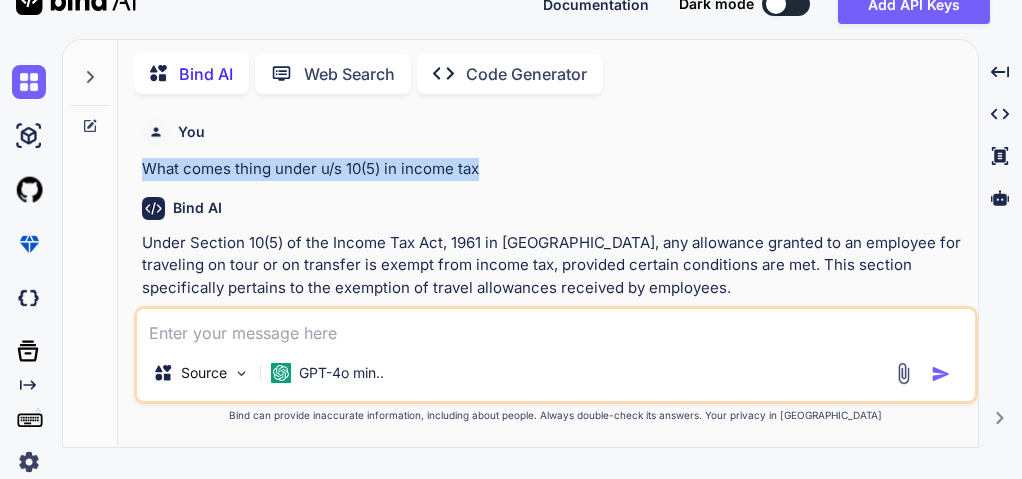 drag, startPoint x: 142, startPoint y: 170, endPoint x: 581, endPoint y: 160, distance: 439.1139 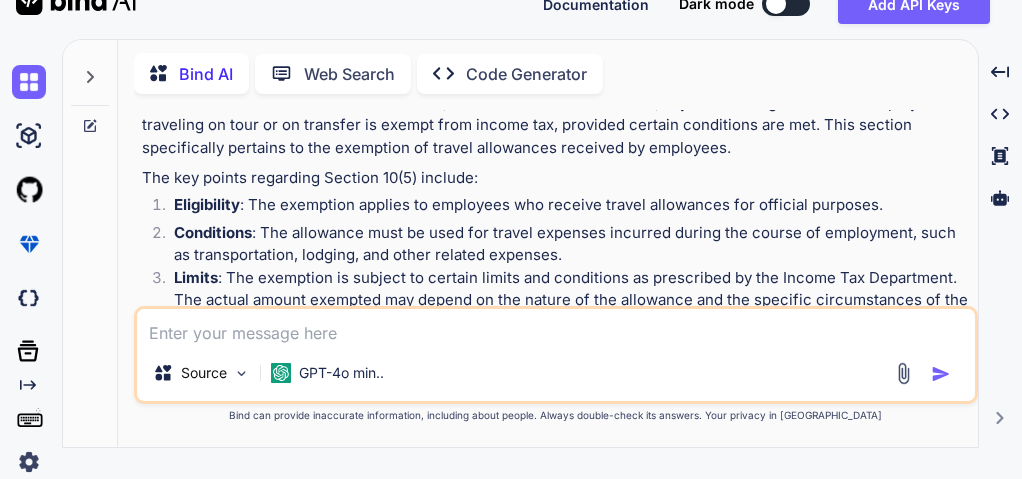 scroll, scrollTop: 302, scrollLeft: 0, axis: vertical 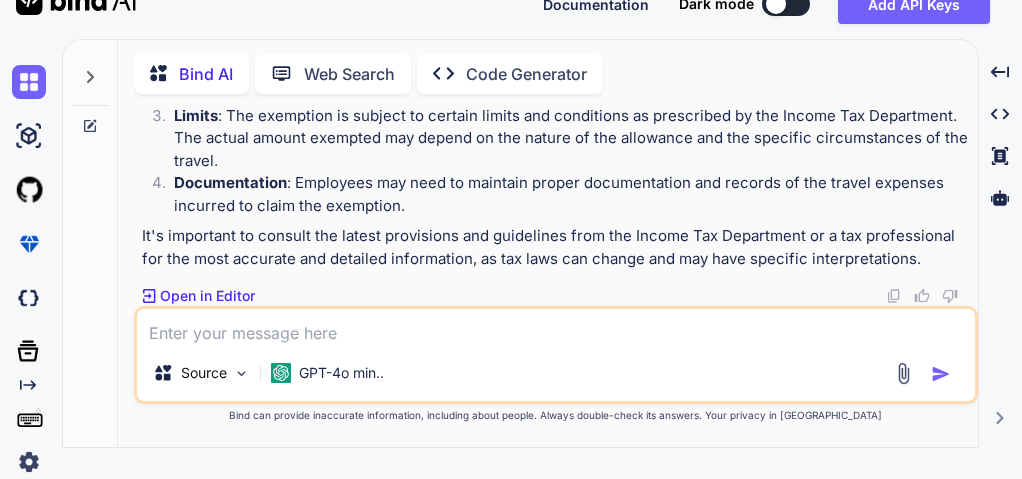 click at bounding box center (556, 327) 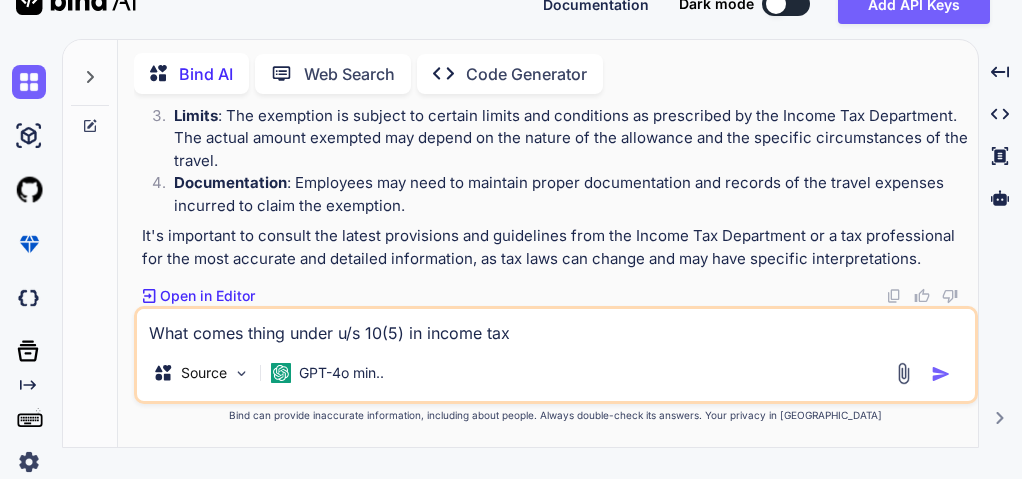 click on "What comes thing under u/s 10(5) in income tax" at bounding box center (556, 327) 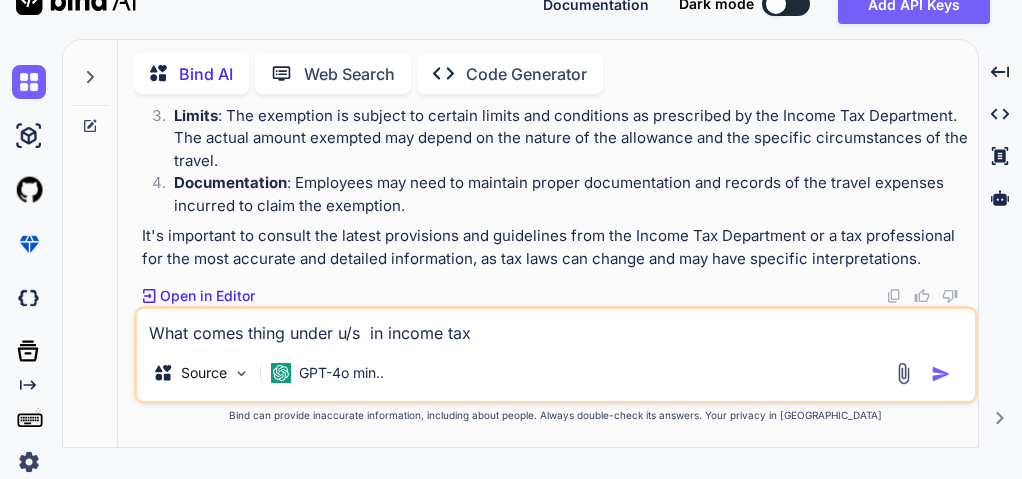 paste on "10(14(i))" 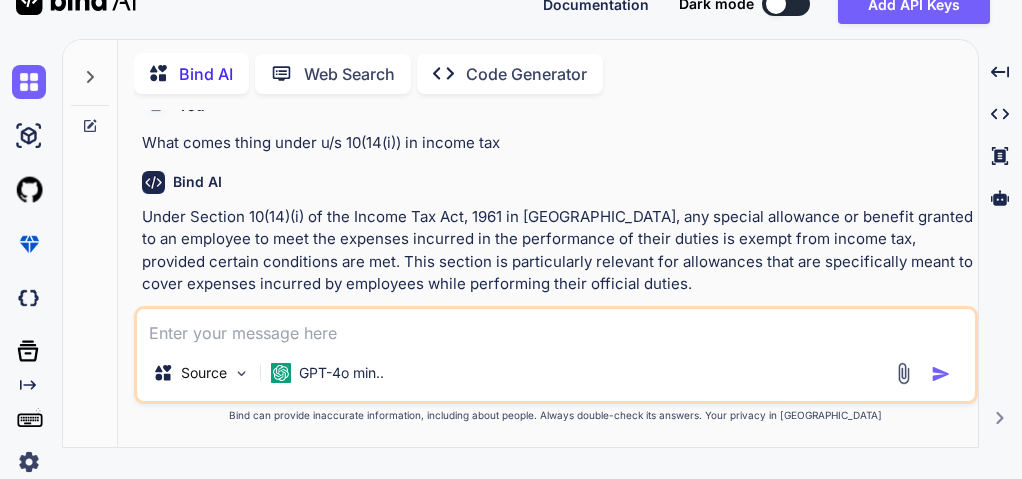 scroll, scrollTop: 498, scrollLeft: 0, axis: vertical 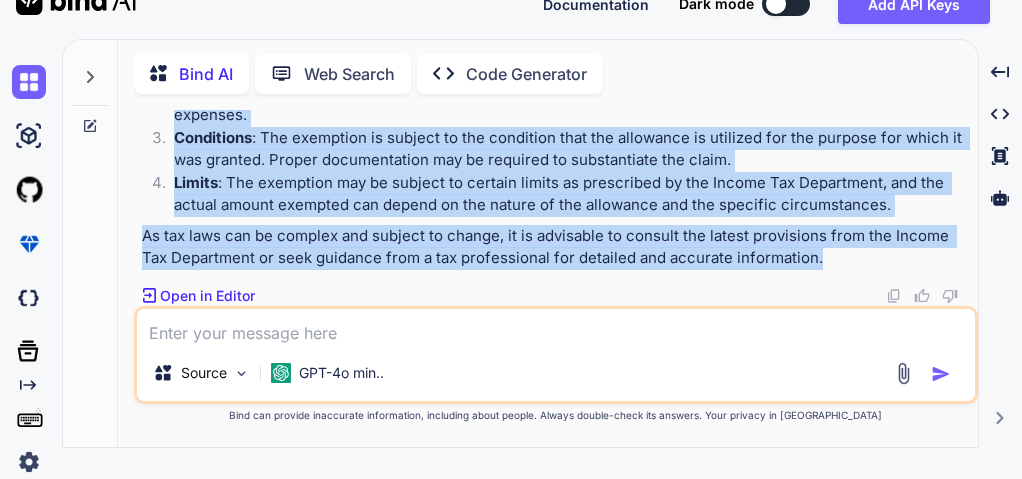drag, startPoint x: 139, startPoint y: 242, endPoint x: 870, endPoint y: 252, distance: 731.0684 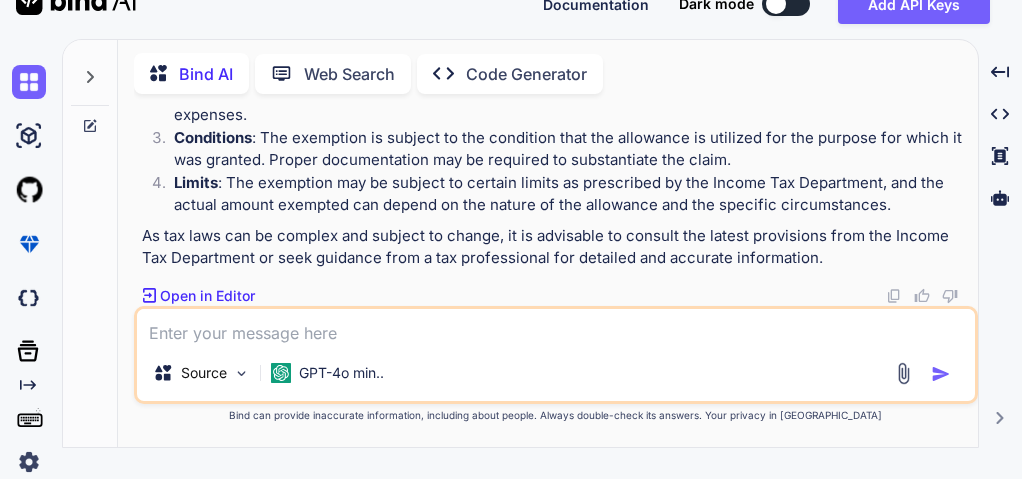 click at bounding box center (556, 327) 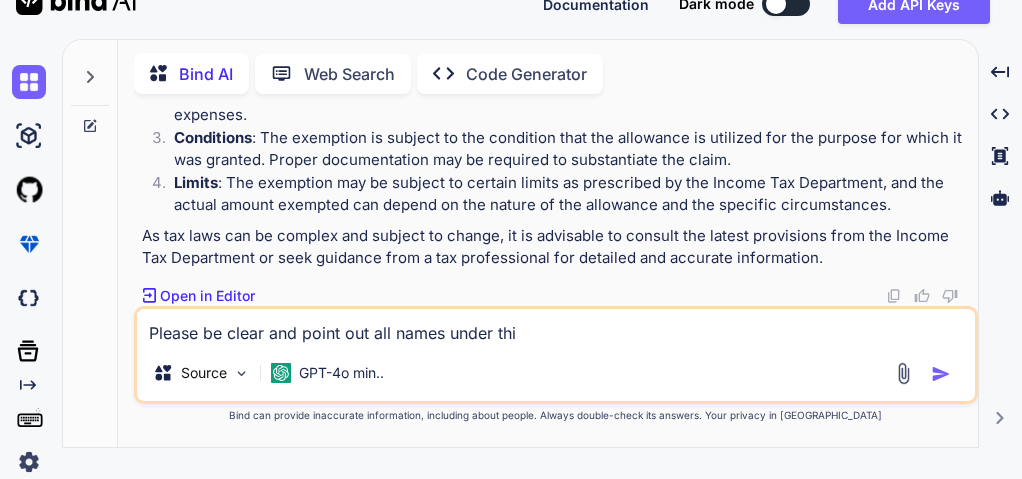 type on "Please be clear and point out all names under this" 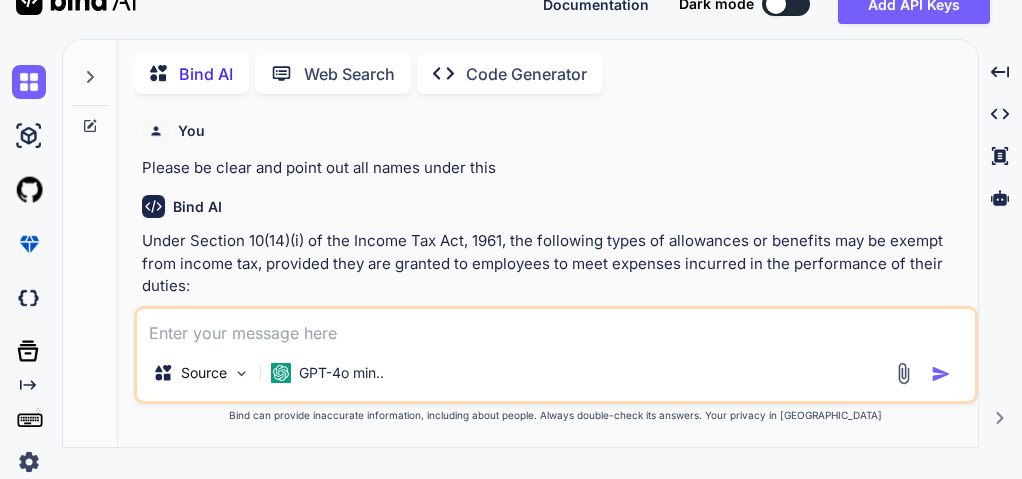 scroll, scrollTop: 1036, scrollLeft: 0, axis: vertical 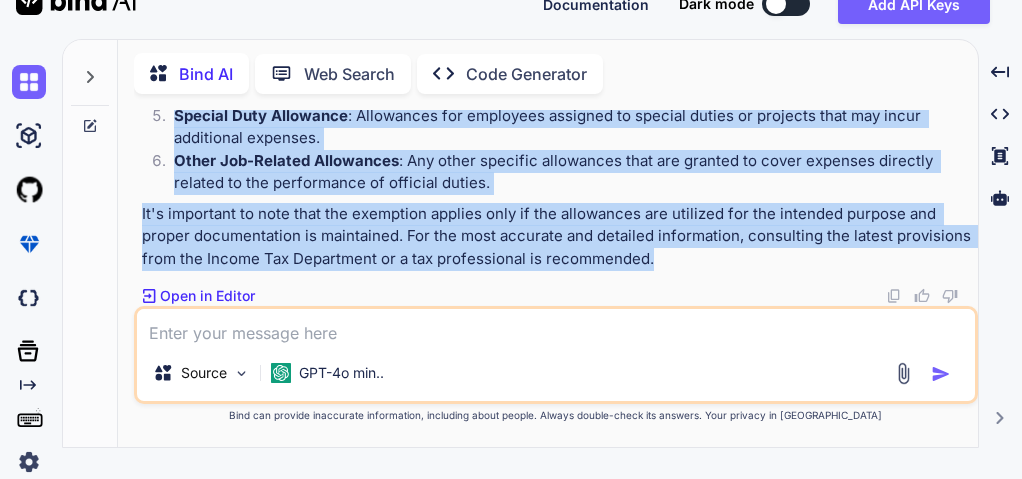 drag, startPoint x: 136, startPoint y: 238, endPoint x: 692, endPoint y: 252, distance: 556.1762 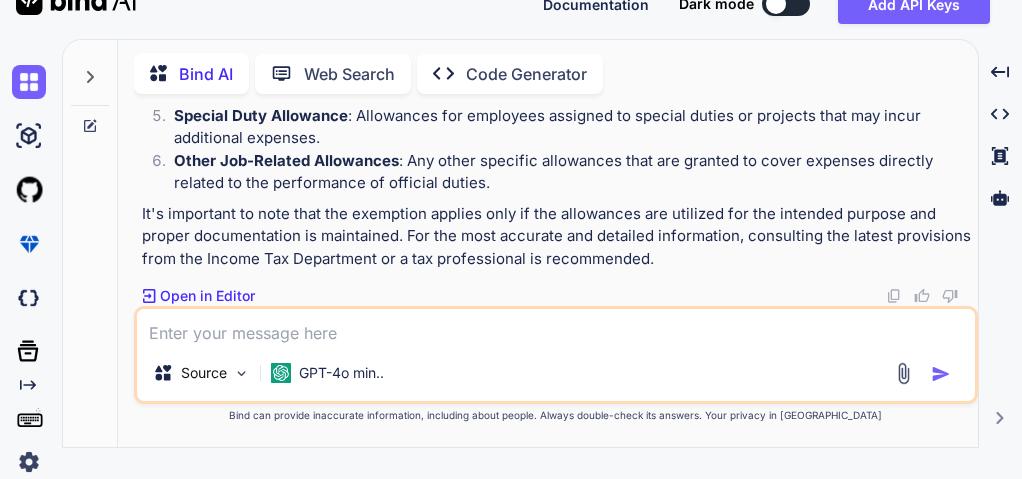 click at bounding box center [556, 327] 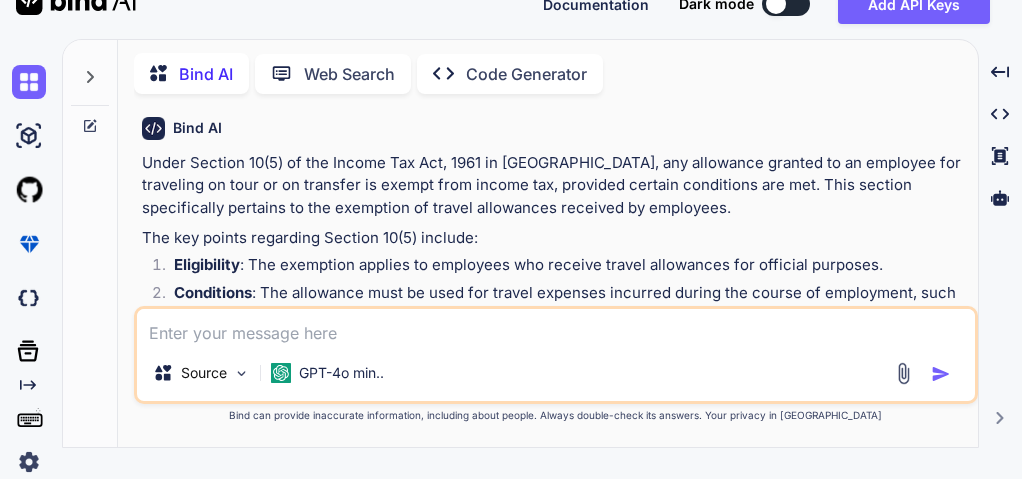 scroll, scrollTop: 0, scrollLeft: 0, axis: both 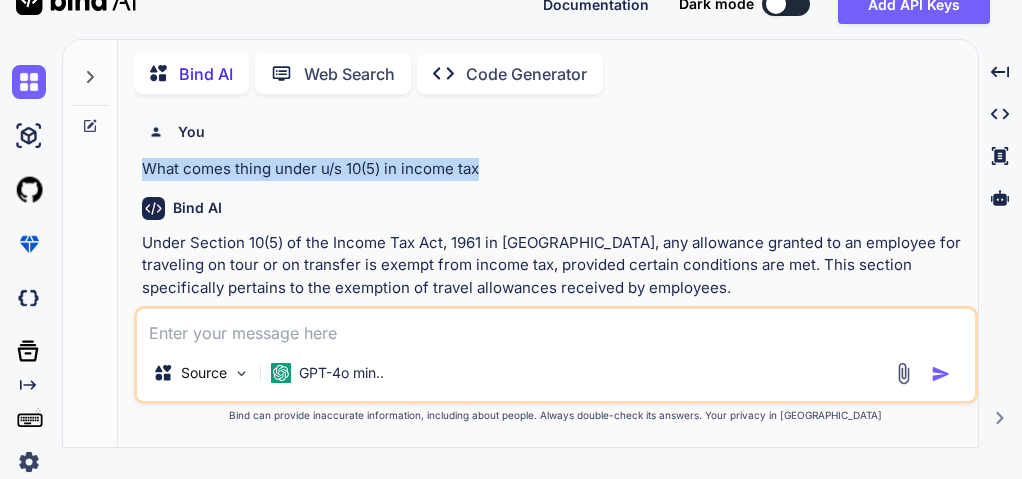 drag, startPoint x: 143, startPoint y: 171, endPoint x: 503, endPoint y: 171, distance: 360 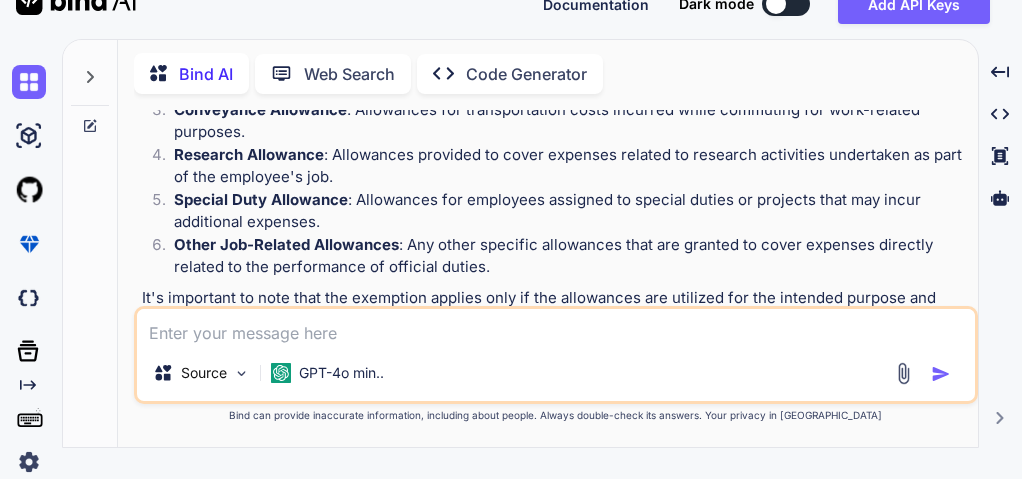 scroll, scrollTop: 1380, scrollLeft: 0, axis: vertical 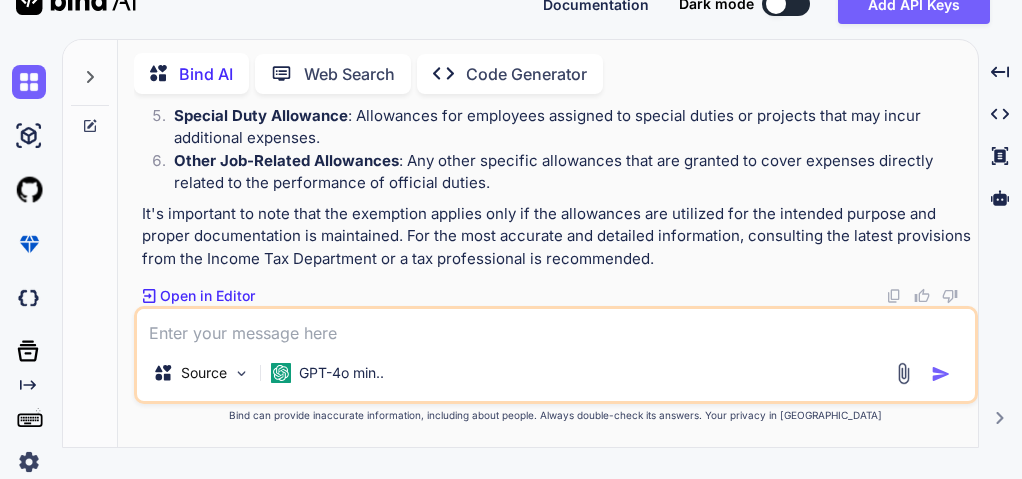 click at bounding box center [556, 327] 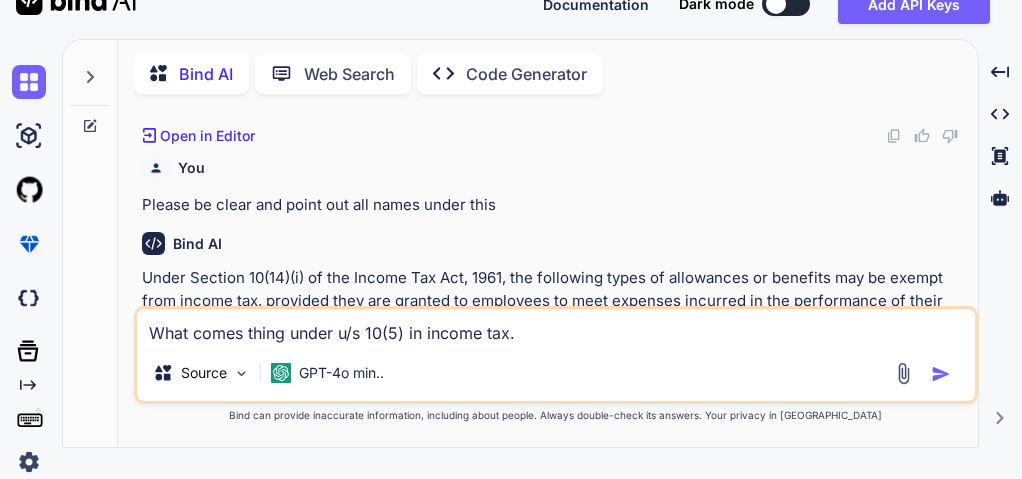 scroll, scrollTop: 980, scrollLeft: 0, axis: vertical 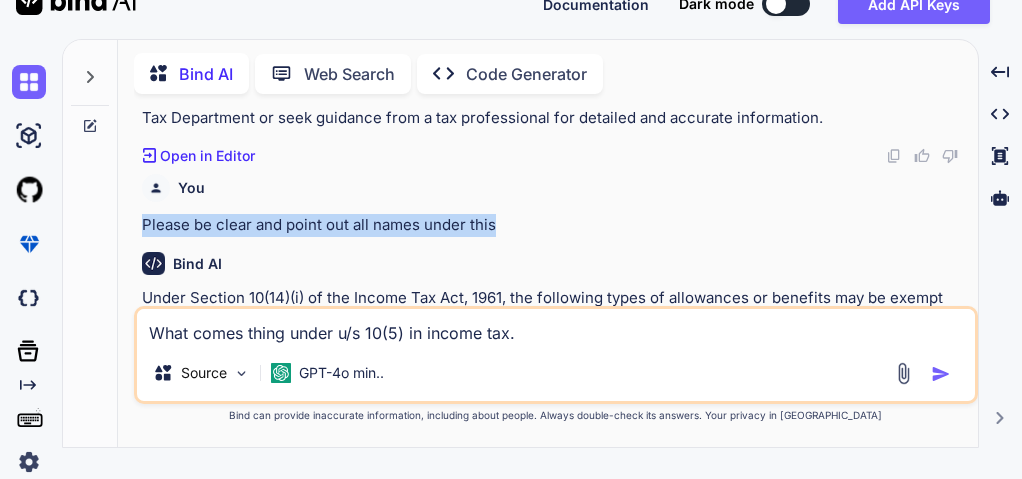 drag, startPoint x: 142, startPoint y: 230, endPoint x: 522, endPoint y: 219, distance: 380.15918 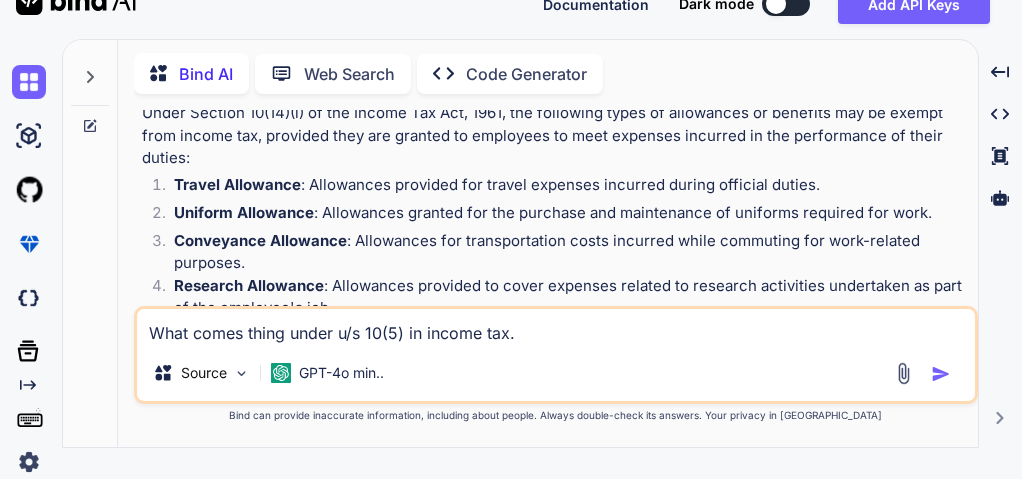 scroll, scrollTop: 1380, scrollLeft: 0, axis: vertical 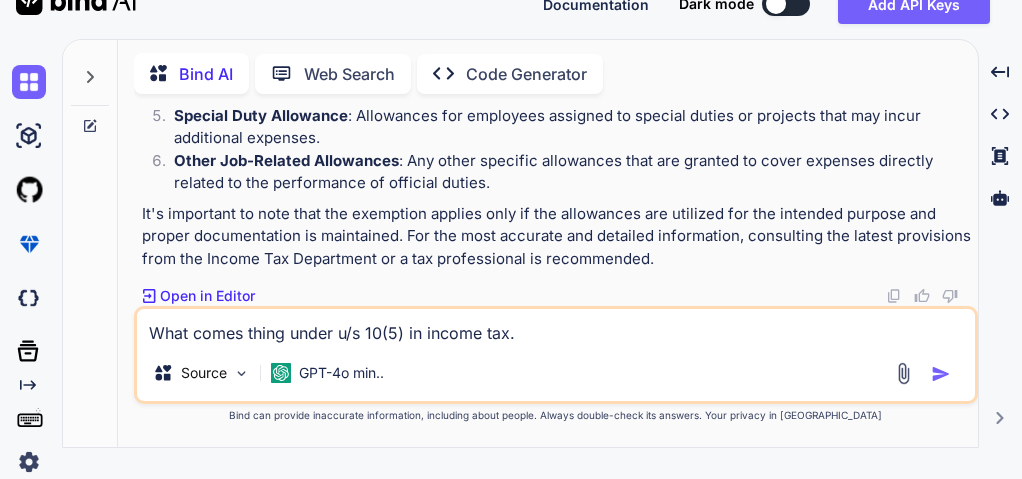 click on "What comes thing under u/s 10(5) in income tax." at bounding box center [556, 327] 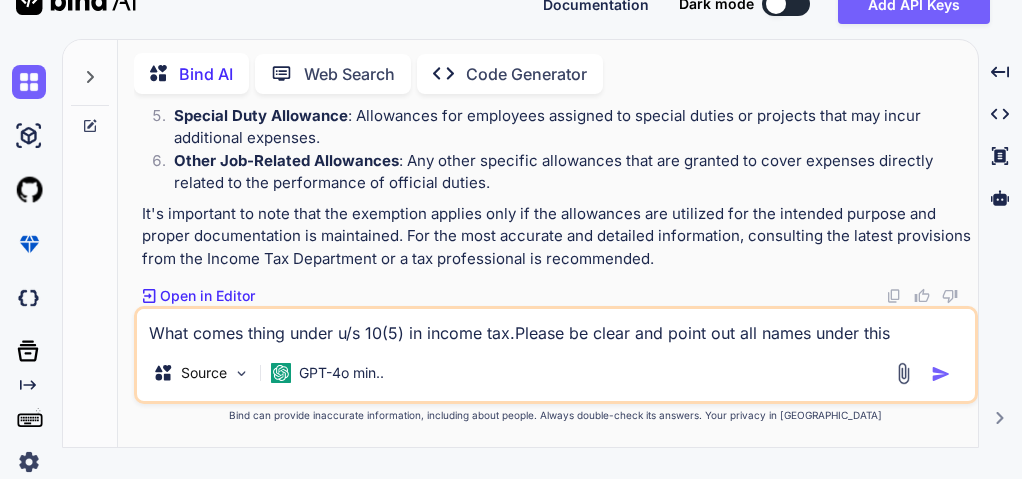 type on "What comes thing under u/s 10(5) in income tax.Please be clear and point out all names under this." 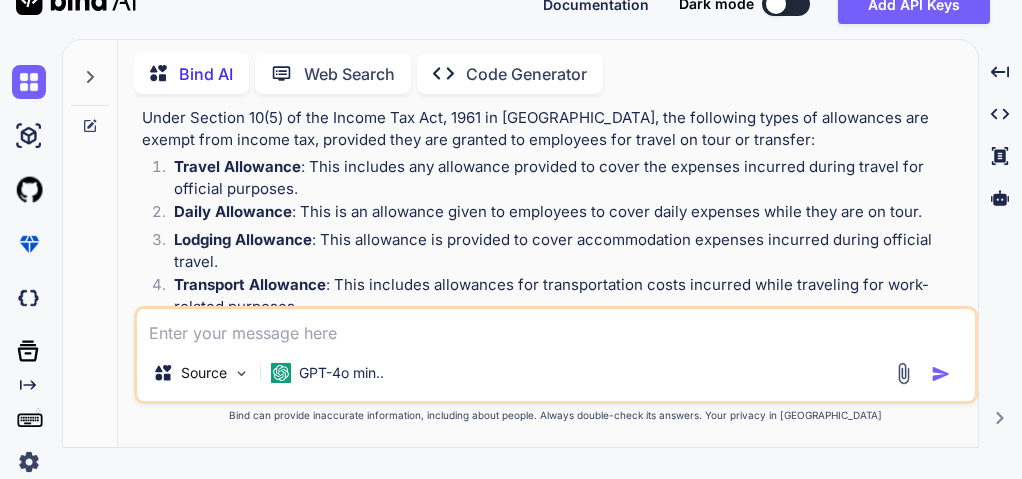 scroll, scrollTop: 1576, scrollLeft: 0, axis: vertical 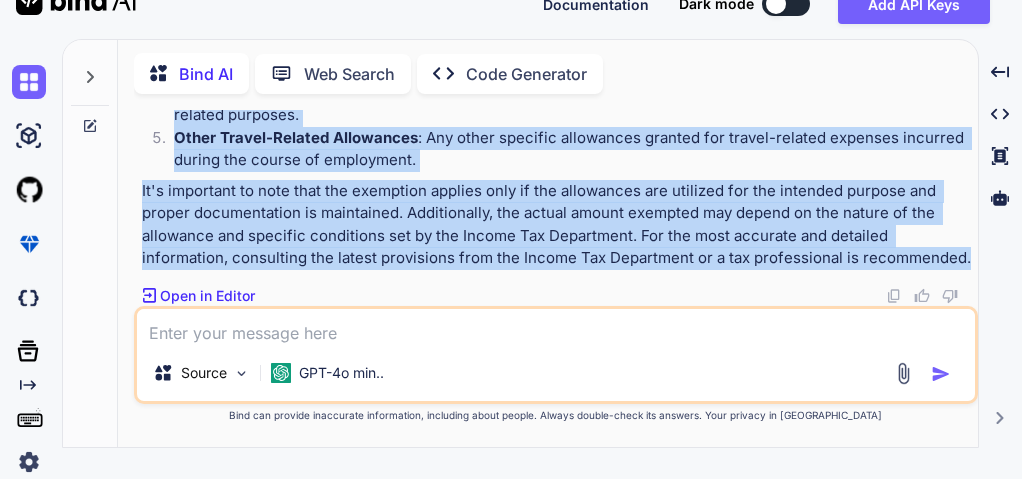 drag, startPoint x: 138, startPoint y: 241, endPoint x: 975, endPoint y: 254, distance: 837.10095 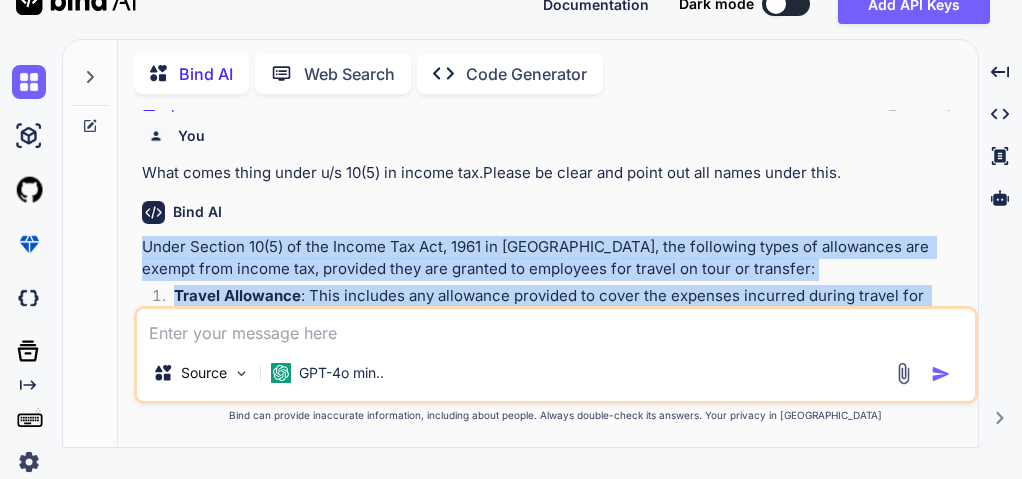 scroll, scrollTop: 1593, scrollLeft: 0, axis: vertical 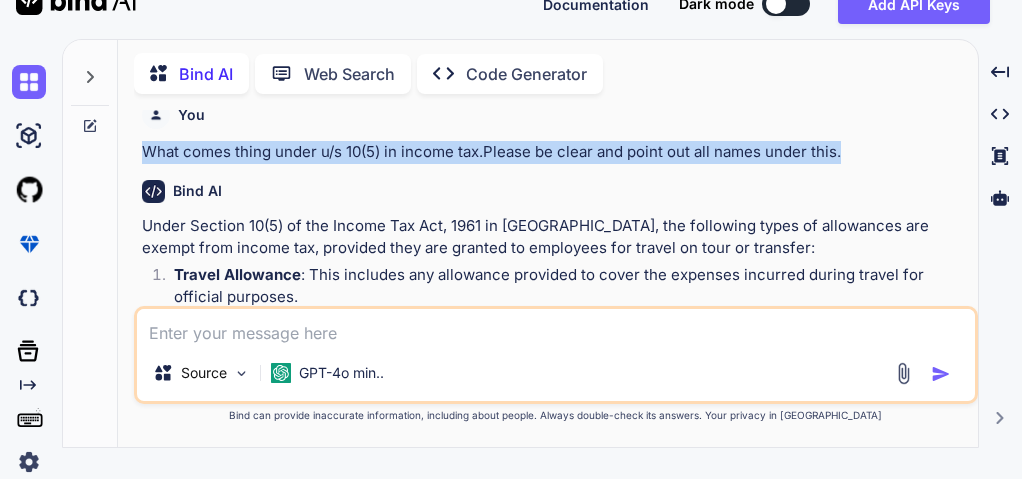 drag, startPoint x: 143, startPoint y: 151, endPoint x: 888, endPoint y: 141, distance: 745.06714 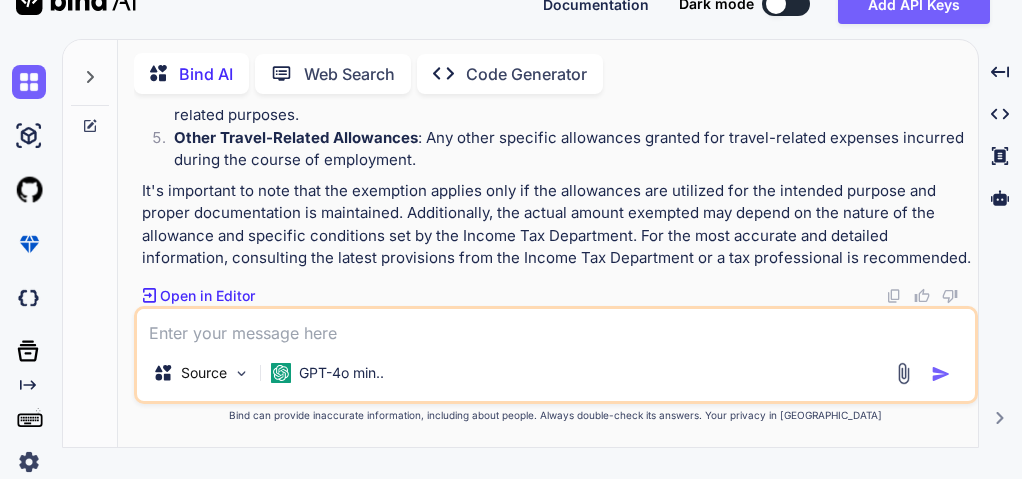 click at bounding box center [556, 327] 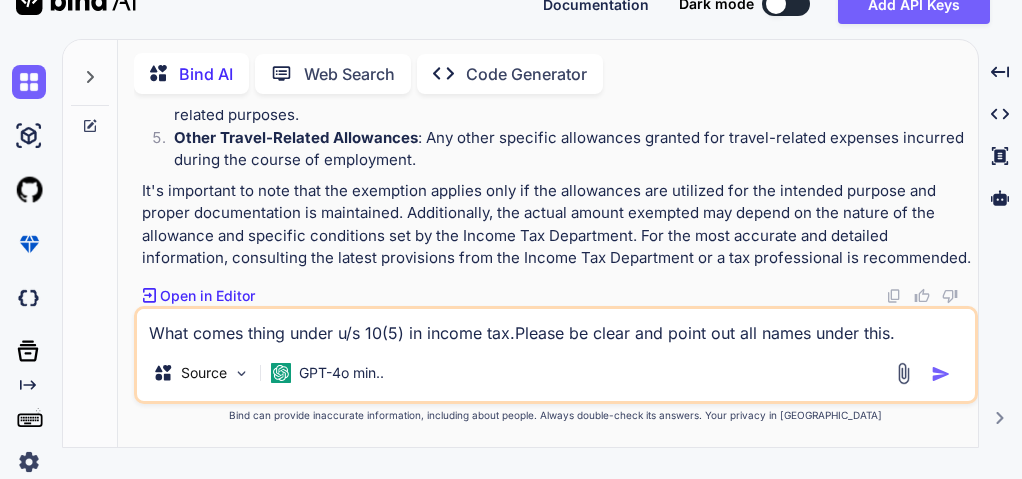 click on "What comes thing under u/s 10(5) in income tax.Please be clear and point out all names under this." at bounding box center (556, 327) 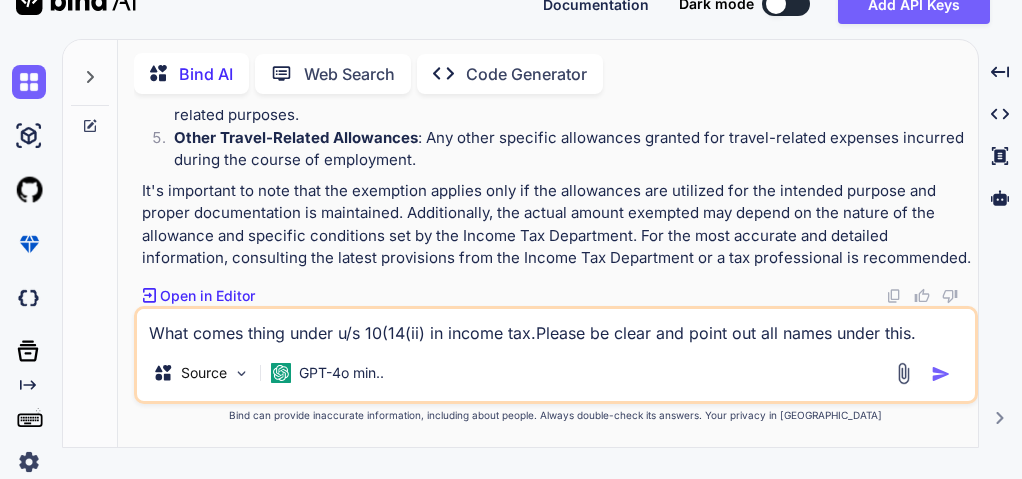 type on "What comes thing under u/s 10(14(ii)) in income tax.Please be clear and point out all names under this." 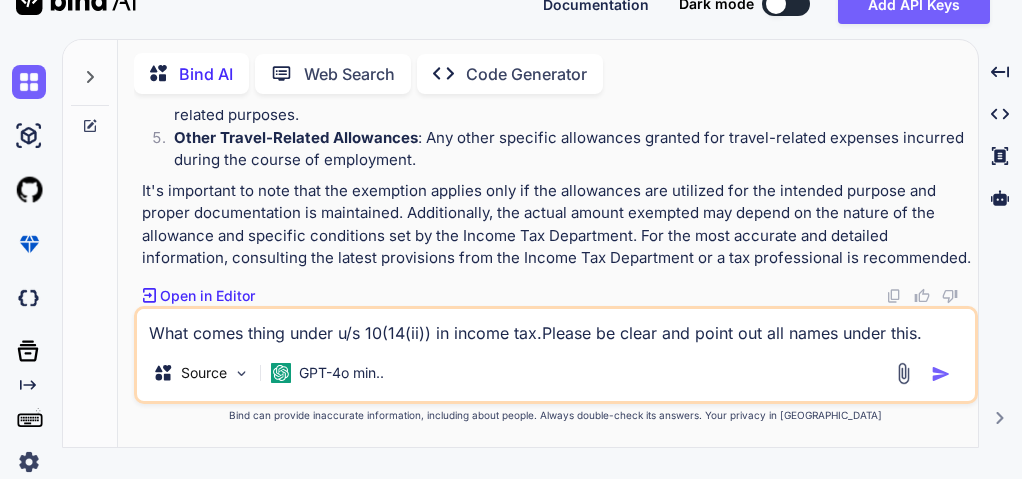 type 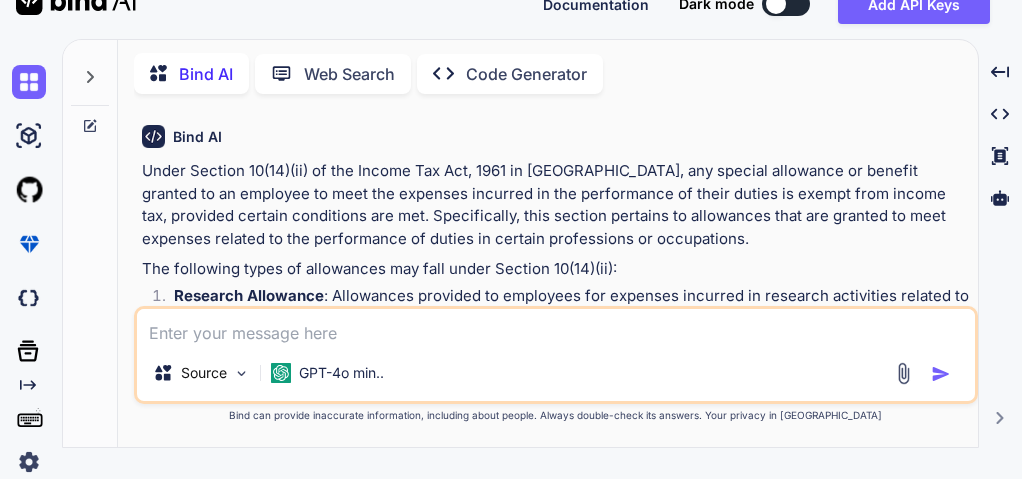scroll, scrollTop: 2126, scrollLeft: 0, axis: vertical 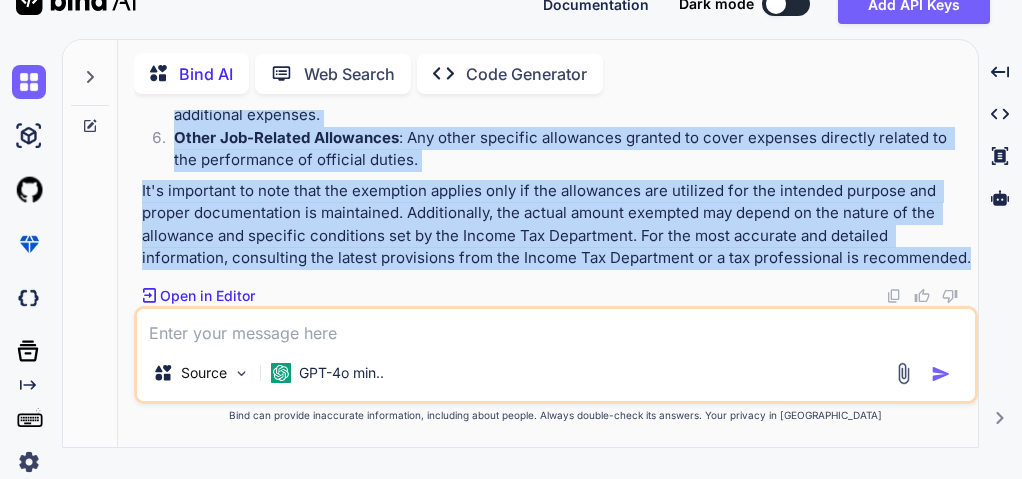 drag, startPoint x: 143, startPoint y: 210, endPoint x: 969, endPoint y: 250, distance: 826.96796 